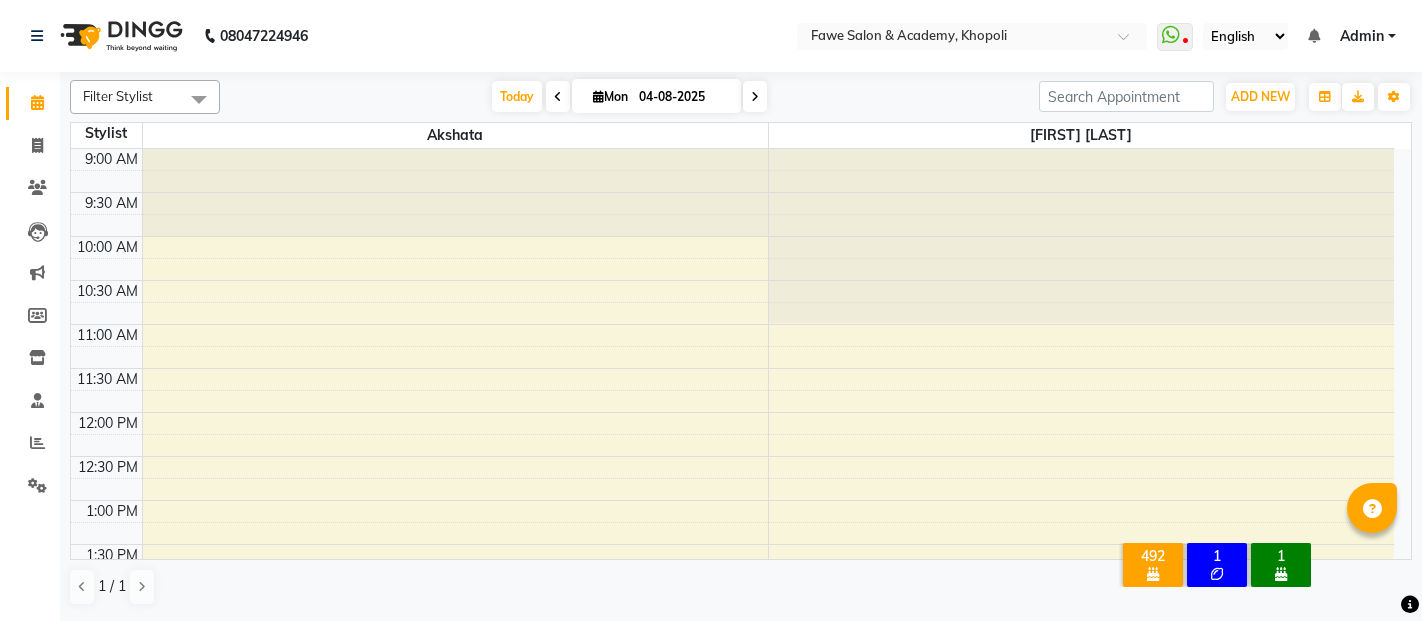 scroll, scrollTop: 0, scrollLeft: 0, axis: both 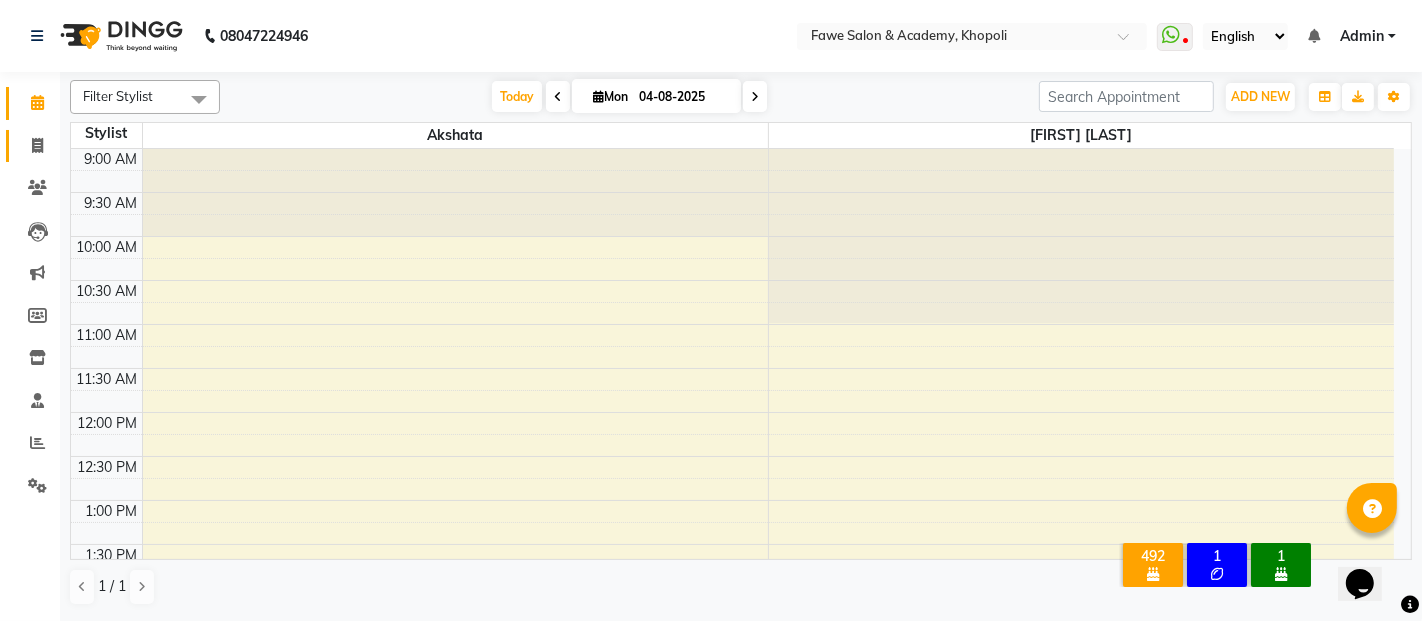 click 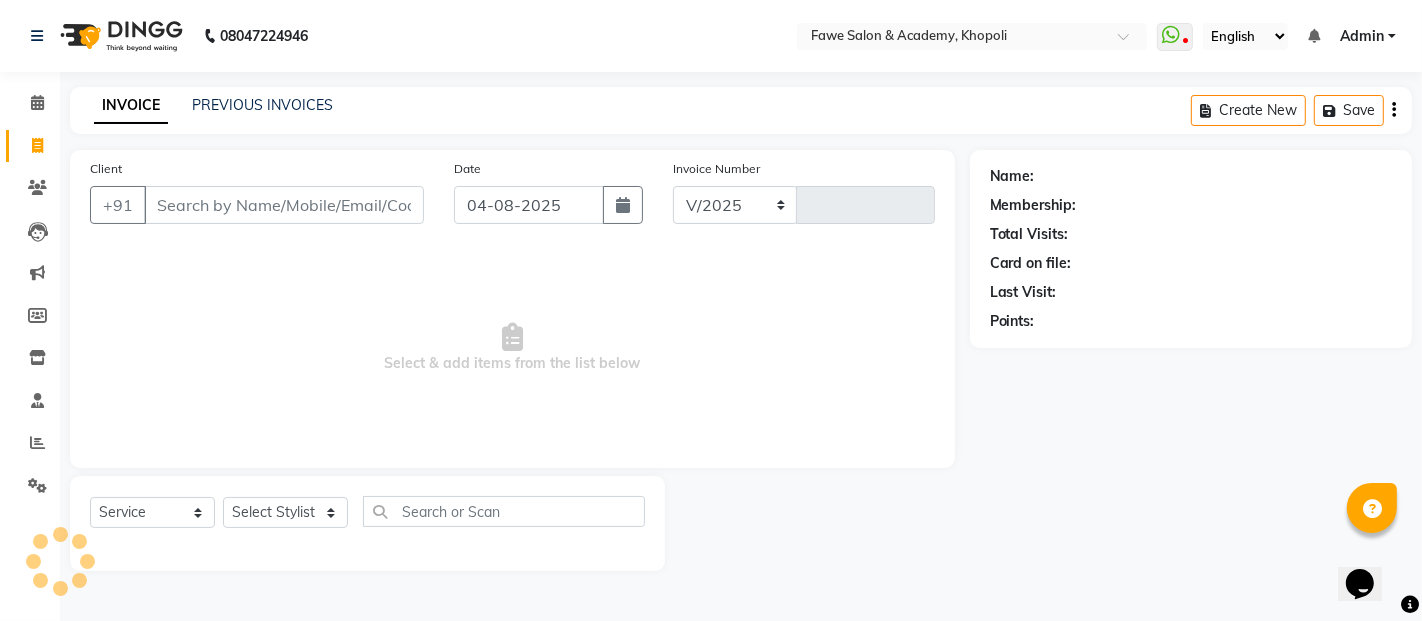 select on "879" 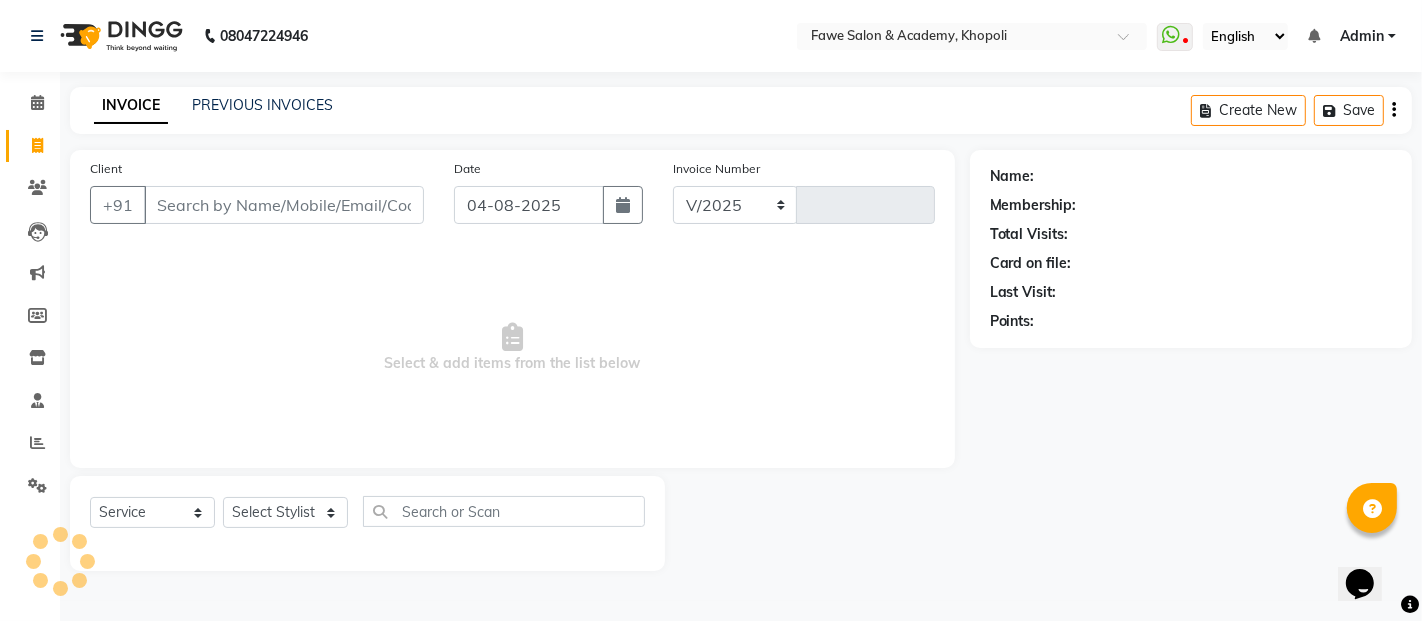 type on "0965" 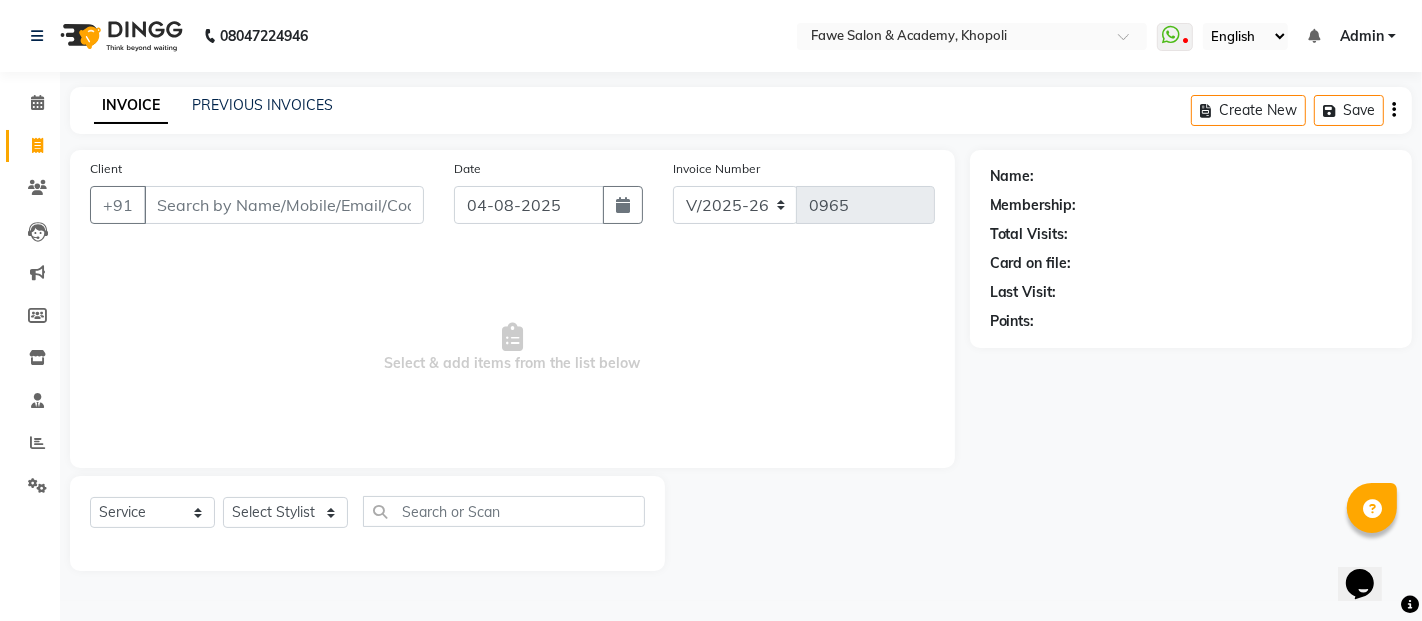 click on "Client" at bounding box center (284, 205) 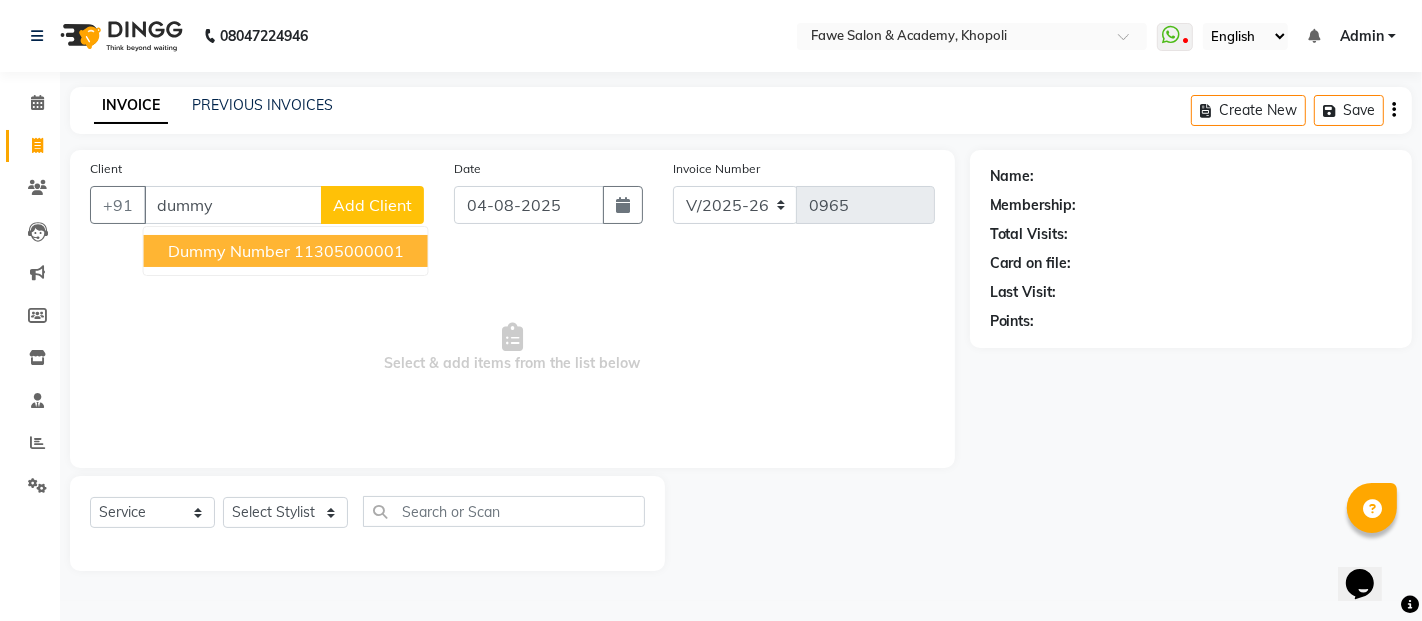 click on "dummy number" at bounding box center (229, 251) 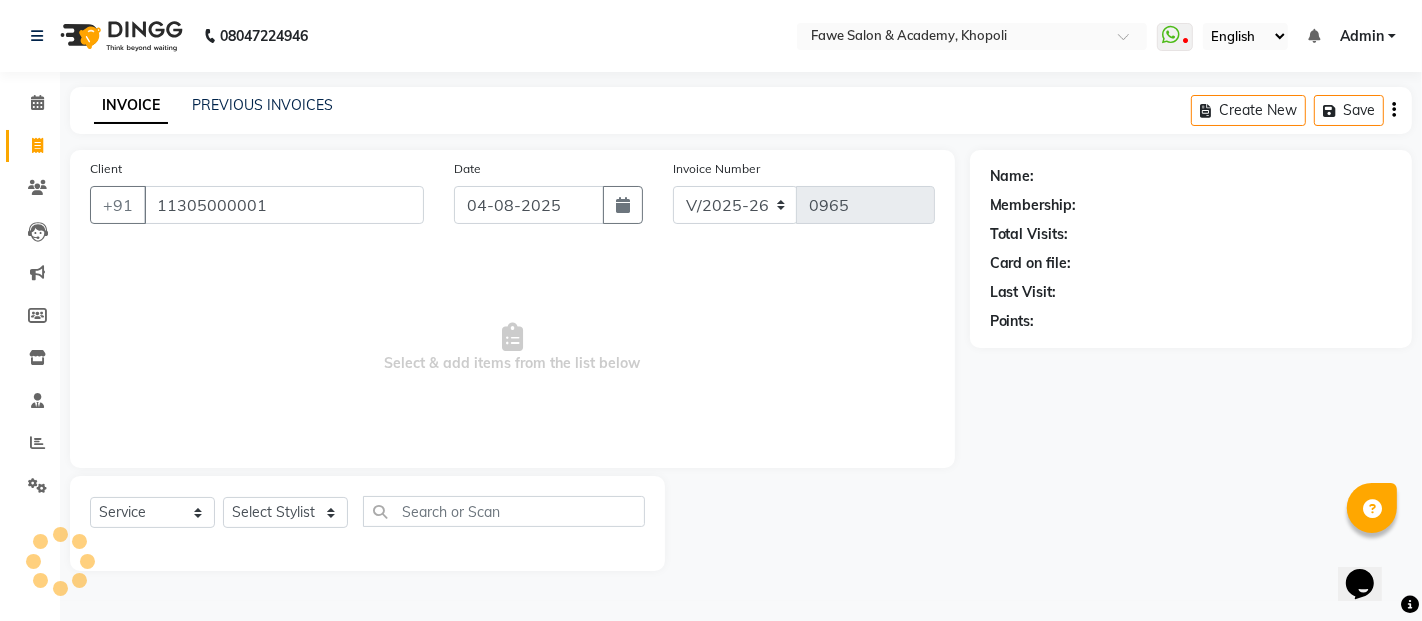 type on "11305000001" 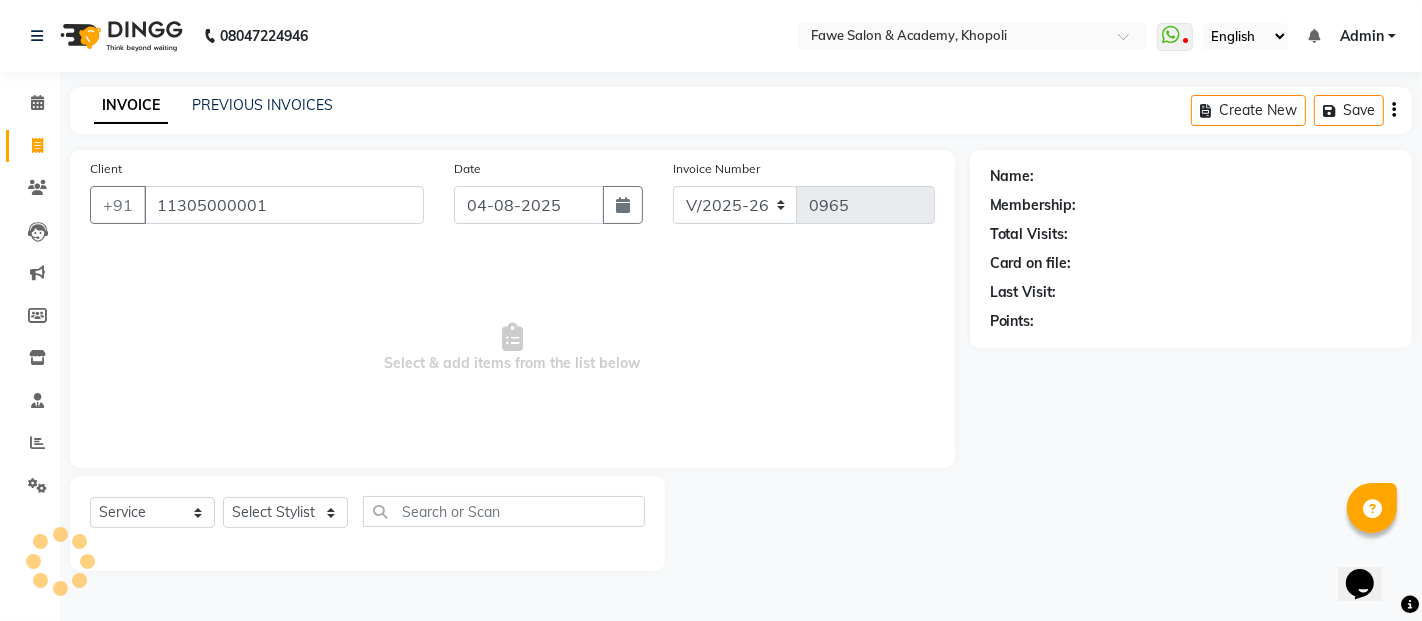 select on "1: Object" 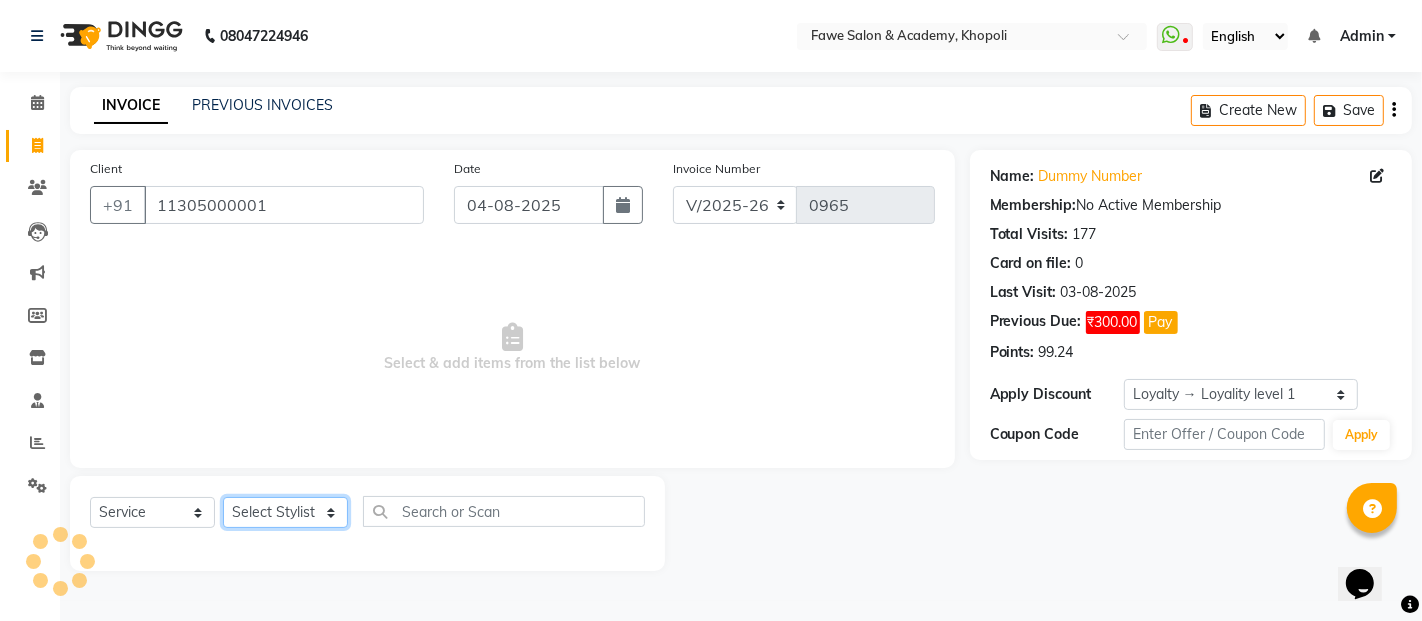 click on "Select Stylist Akshata Fawe Manisha Manisha Shah Mauli Mayuresh" 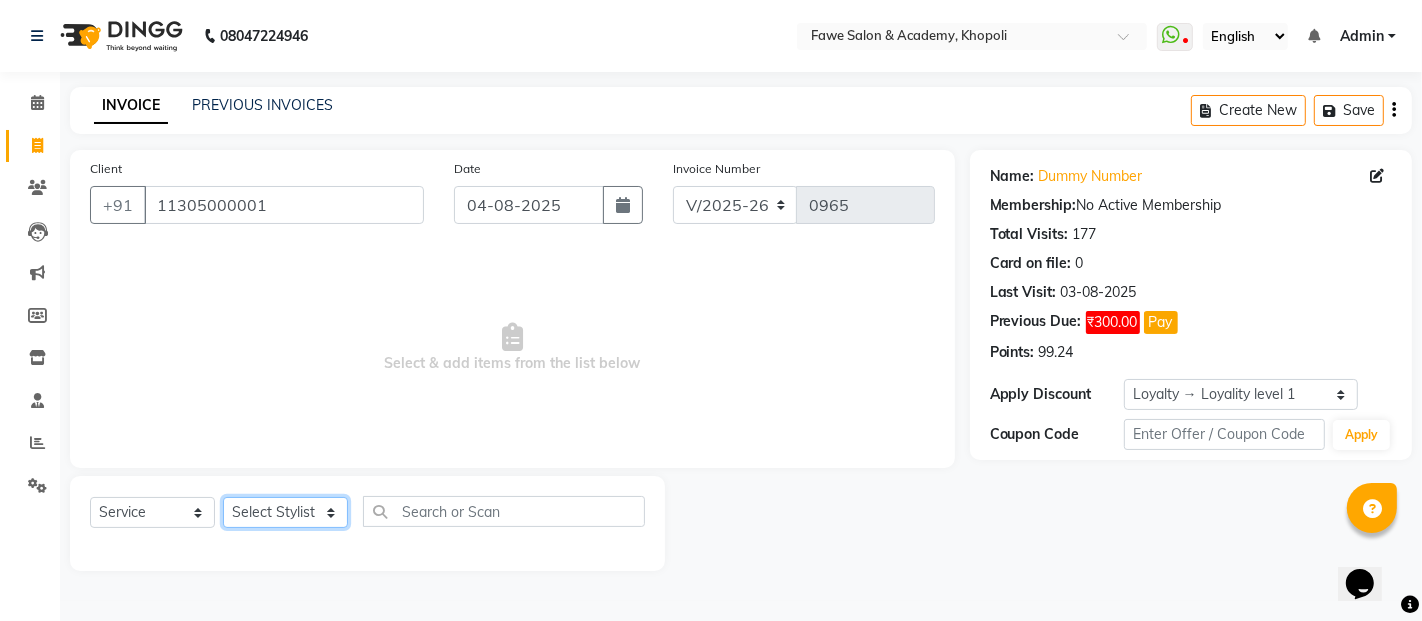 select on "41191" 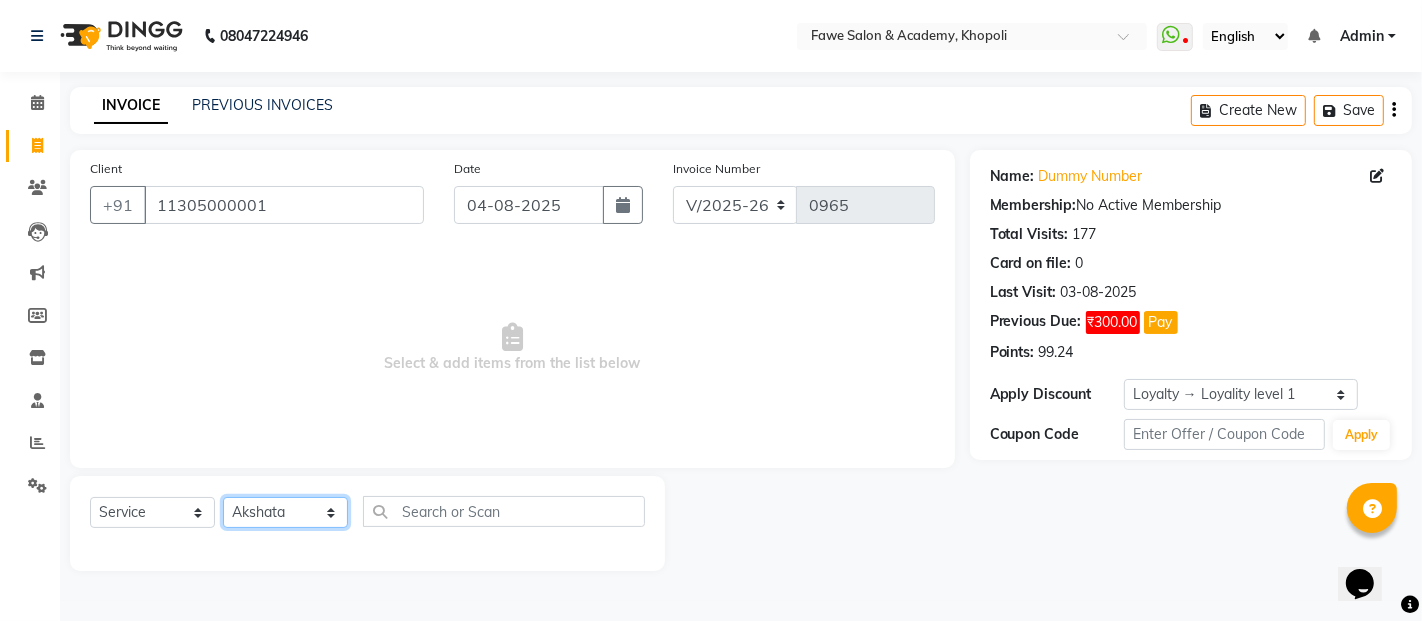 click on "Select Stylist Akshata Fawe Manisha Manisha Shah Mauli Mayuresh" 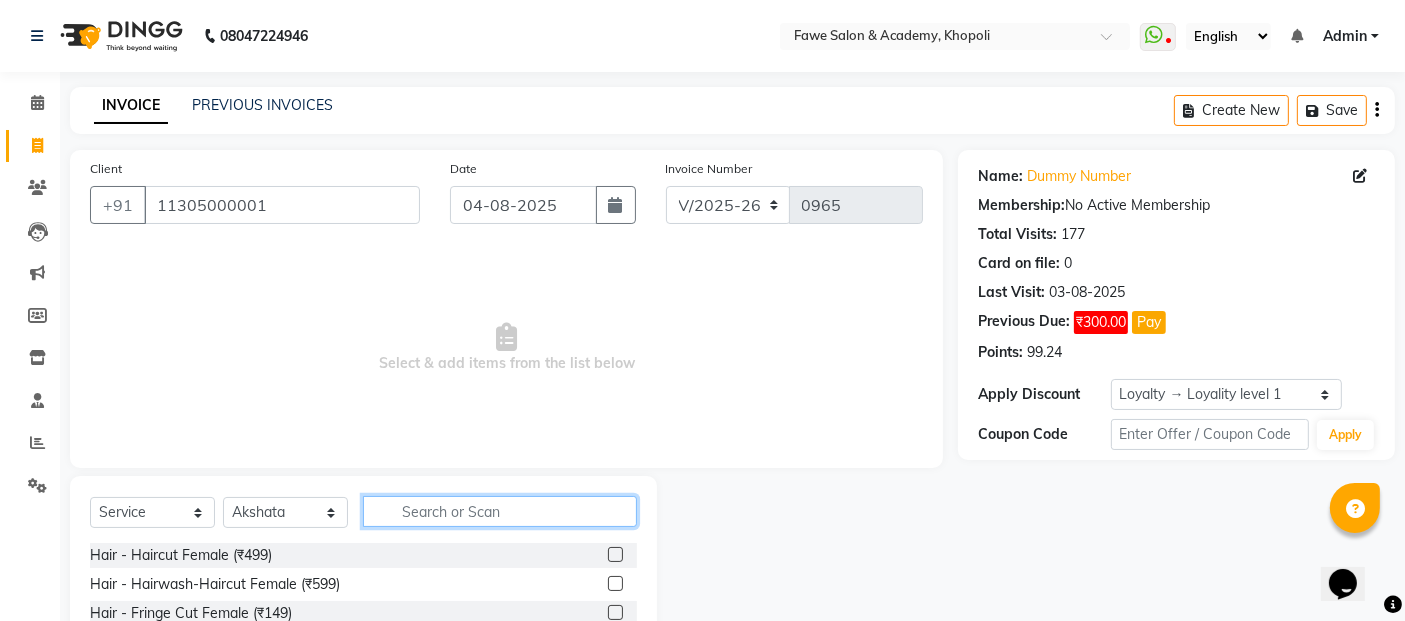click 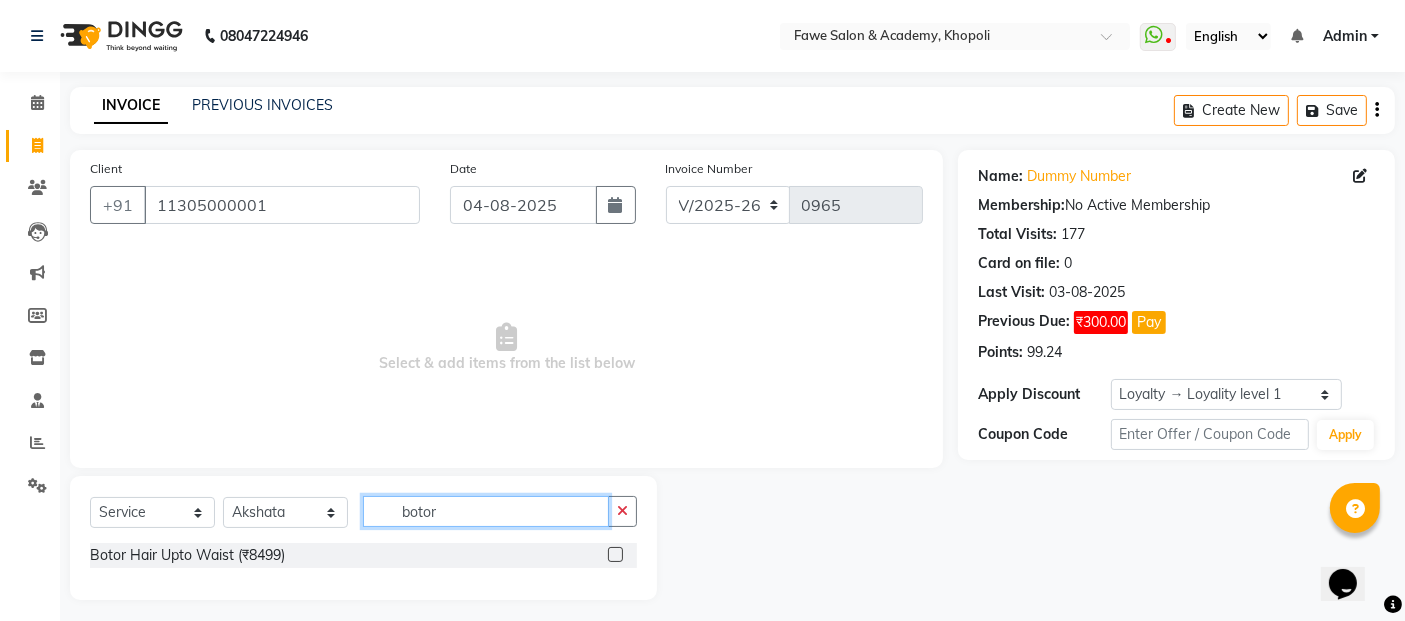 type on "botor" 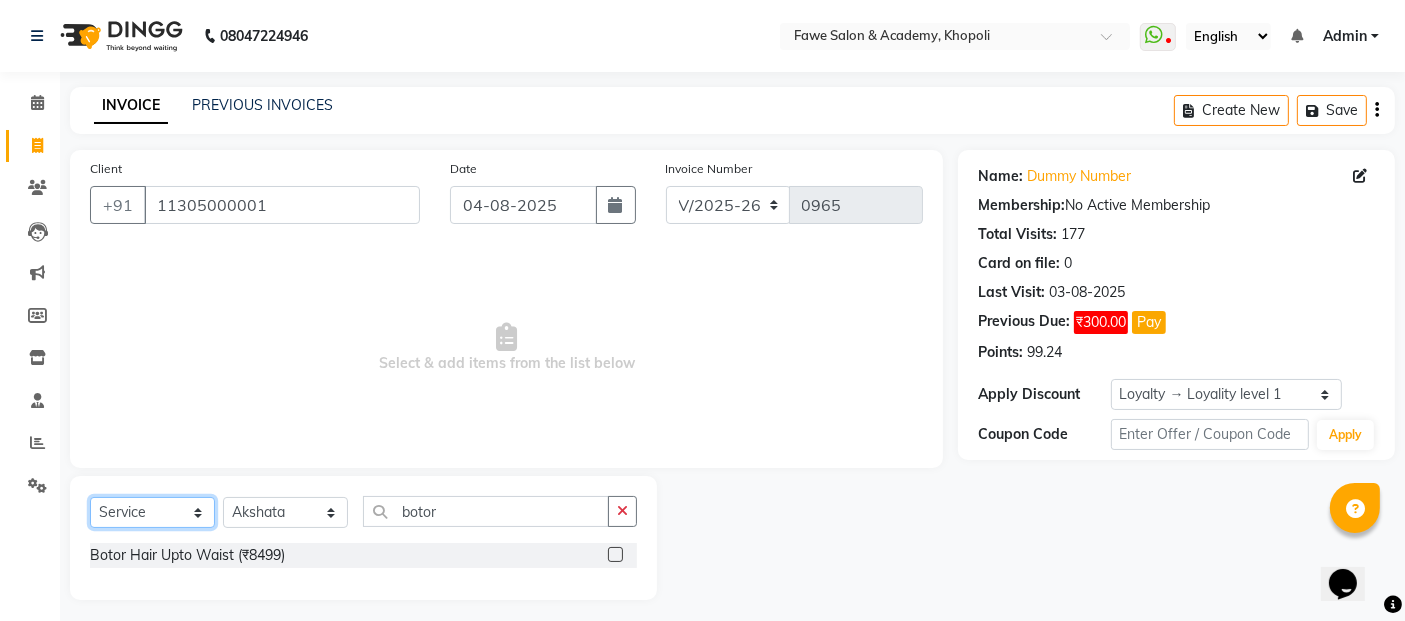 click on "Select  Service  Product  Membership  Package Voucher Prepaid Gift Card" 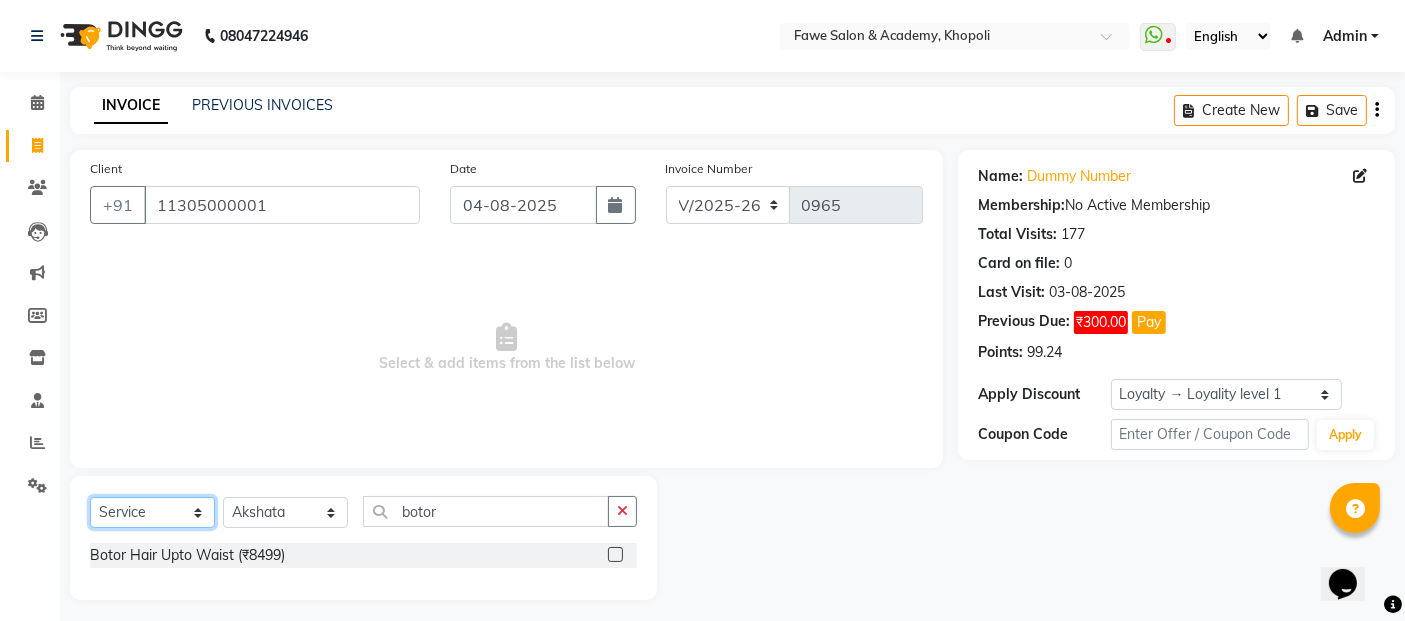 click on "Select  Service  Product  Membership  Package Voucher Prepaid Gift Card" 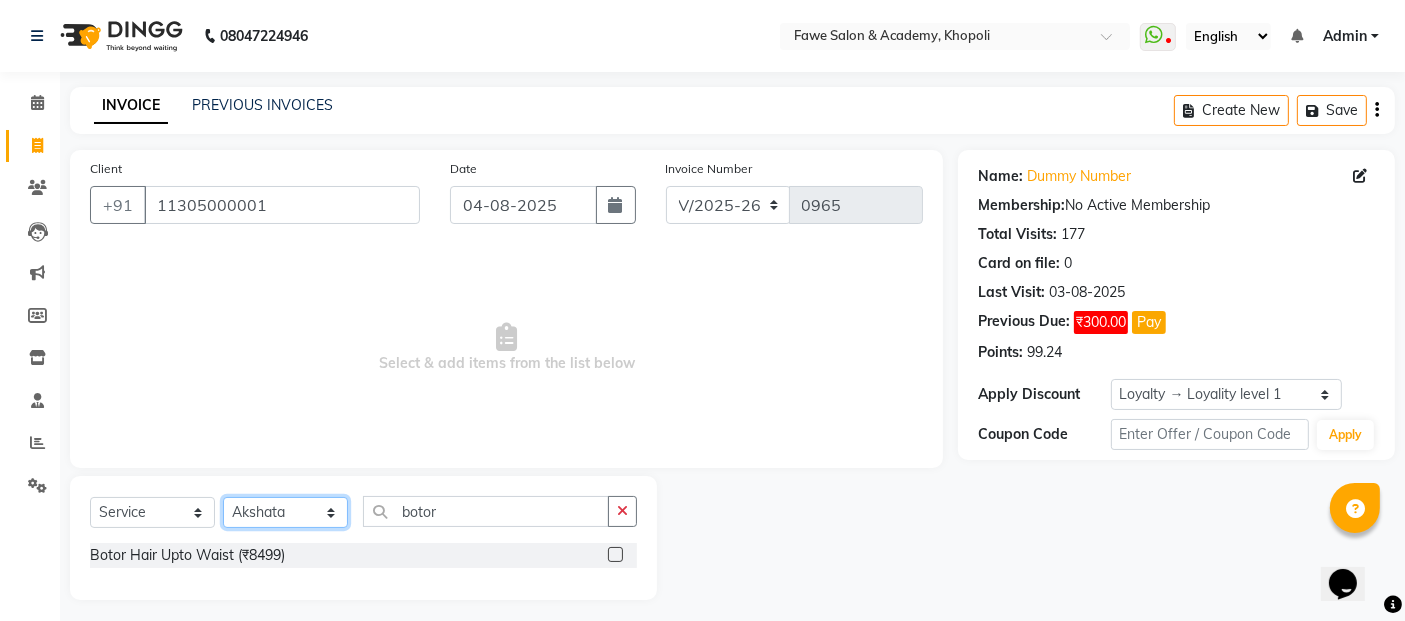 click on "Select Stylist Akshata Fawe Manisha Manisha Shah Mauli Mayuresh" 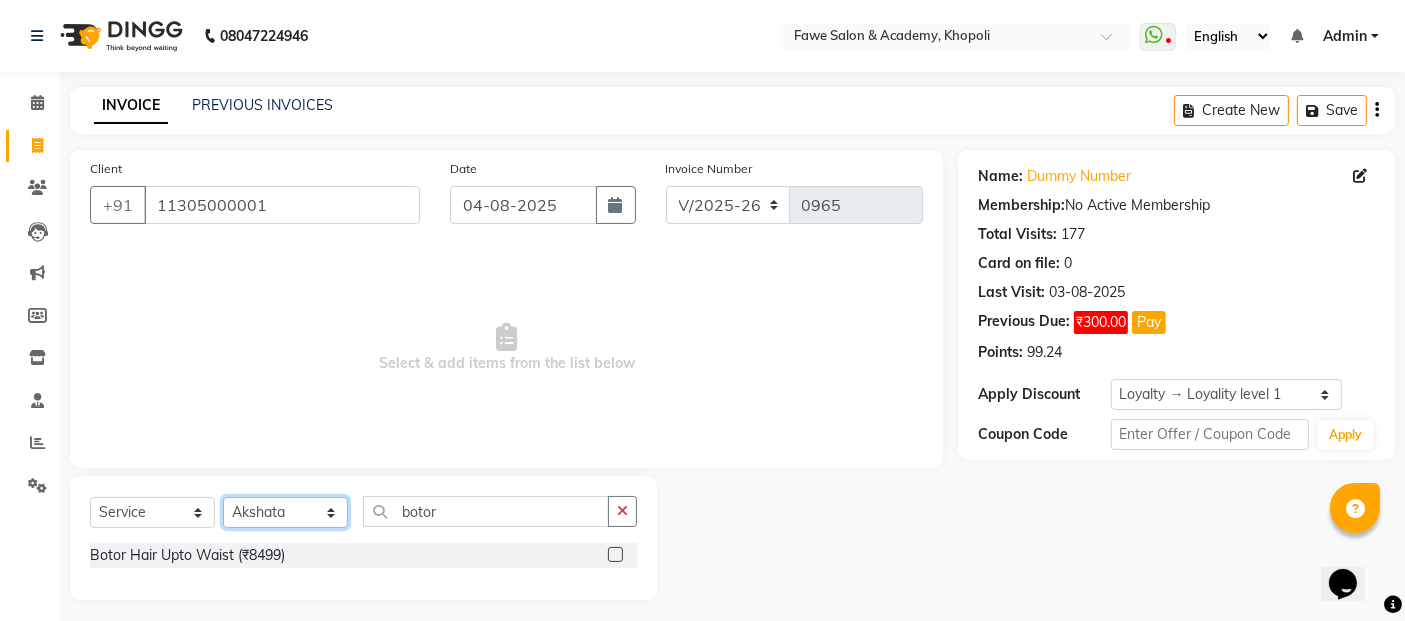 select on "14304" 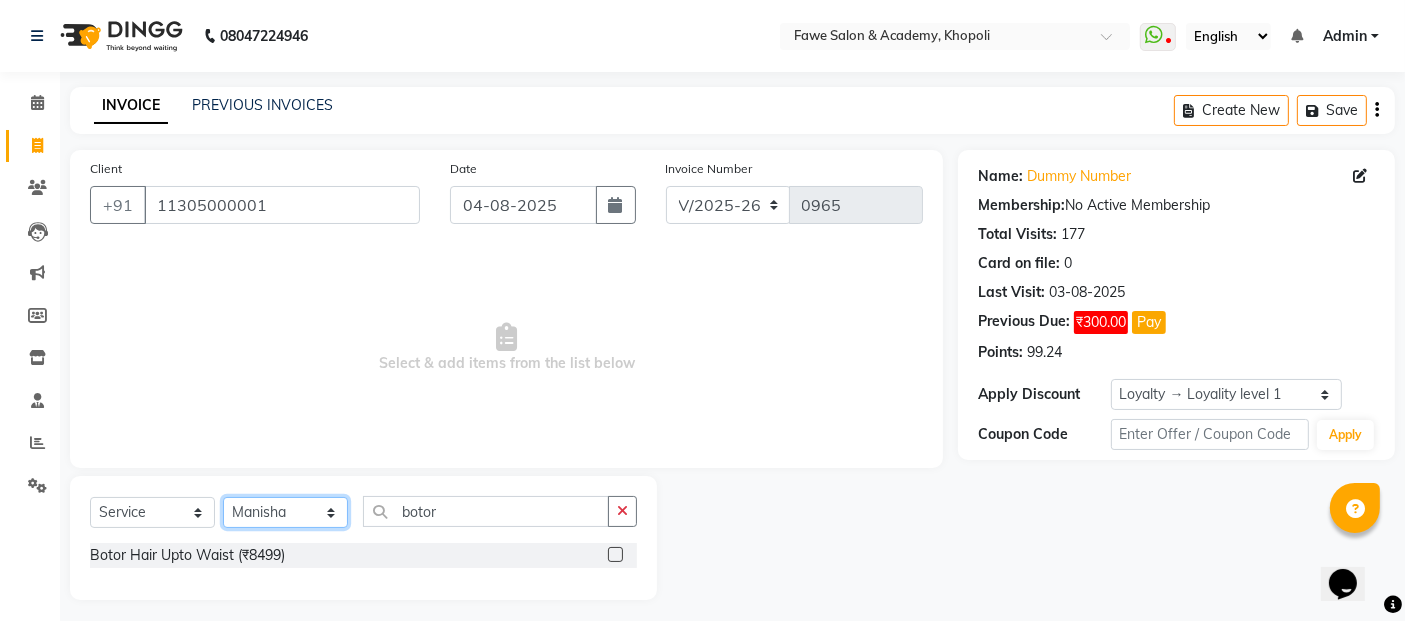 click on "Select Stylist Akshata Fawe Manisha Manisha Shah Mauli Mayuresh" 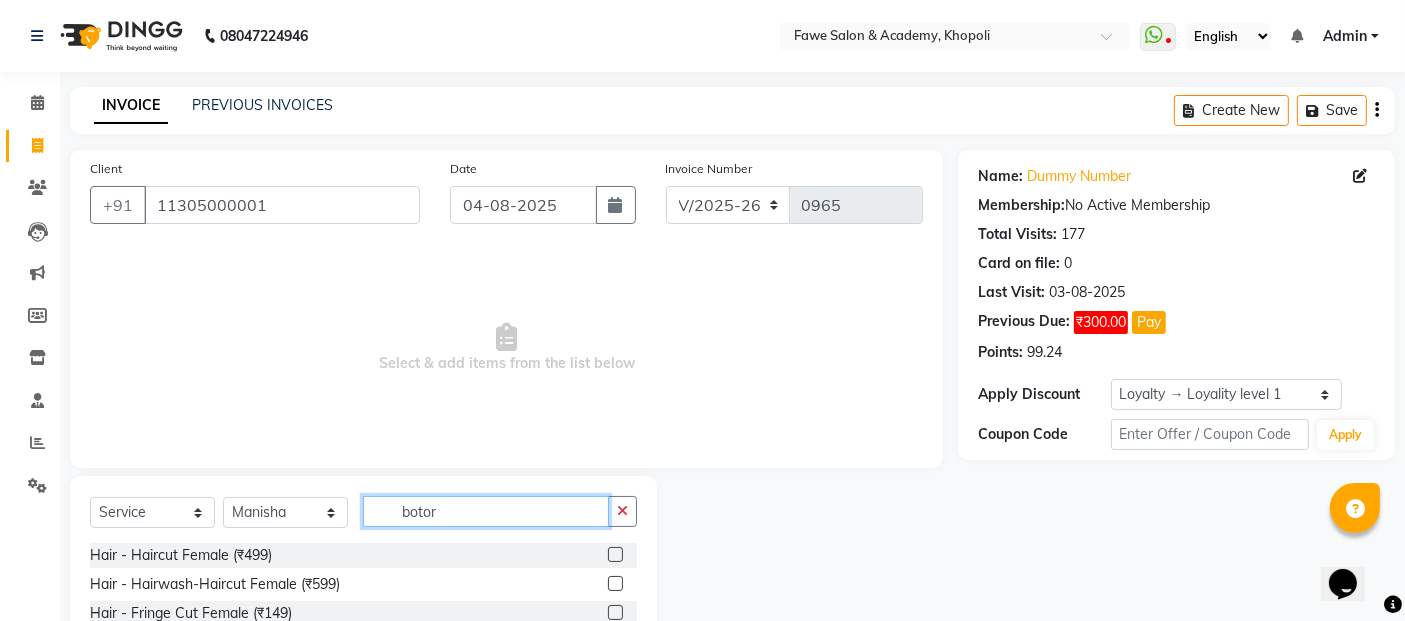 click on "botor" 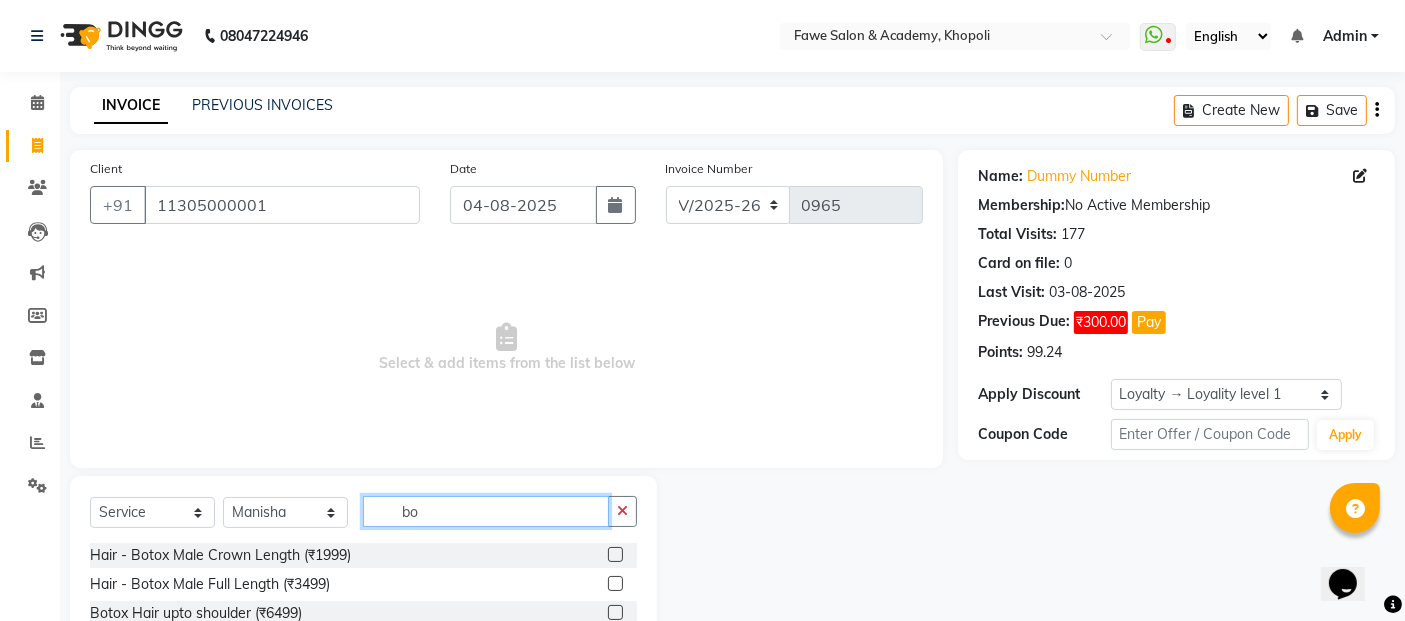 type on "b" 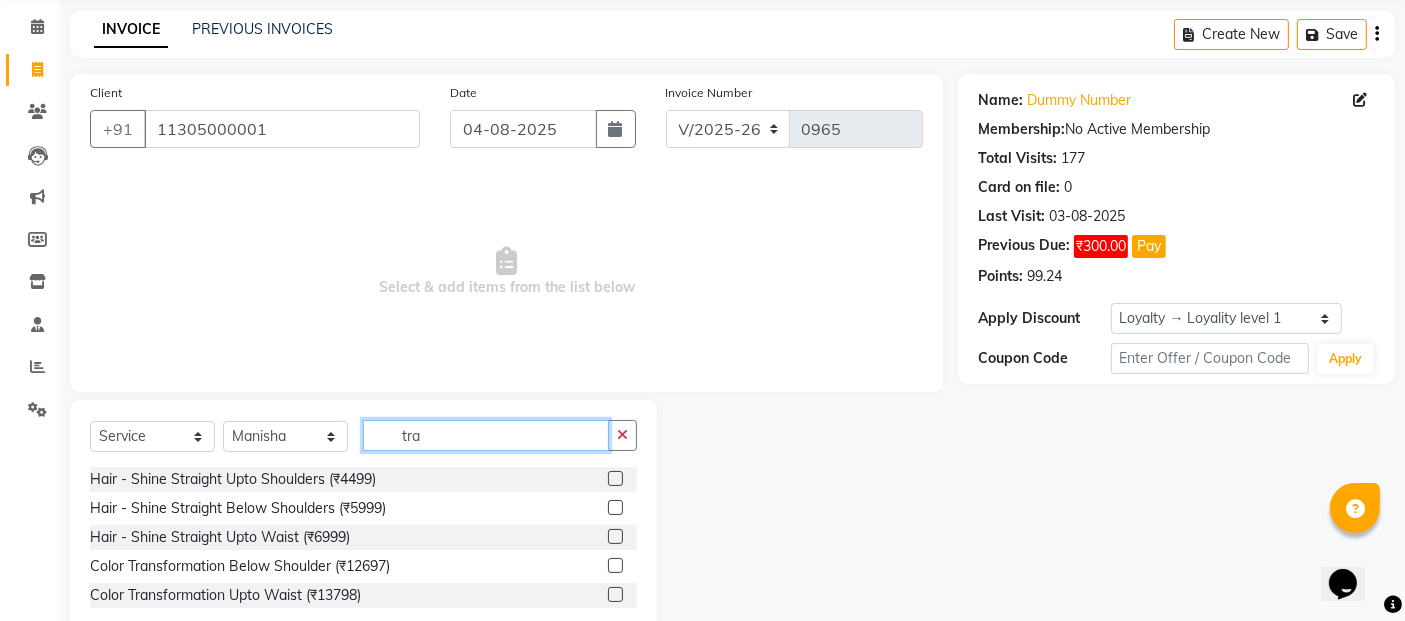 scroll, scrollTop: 123, scrollLeft: 0, axis: vertical 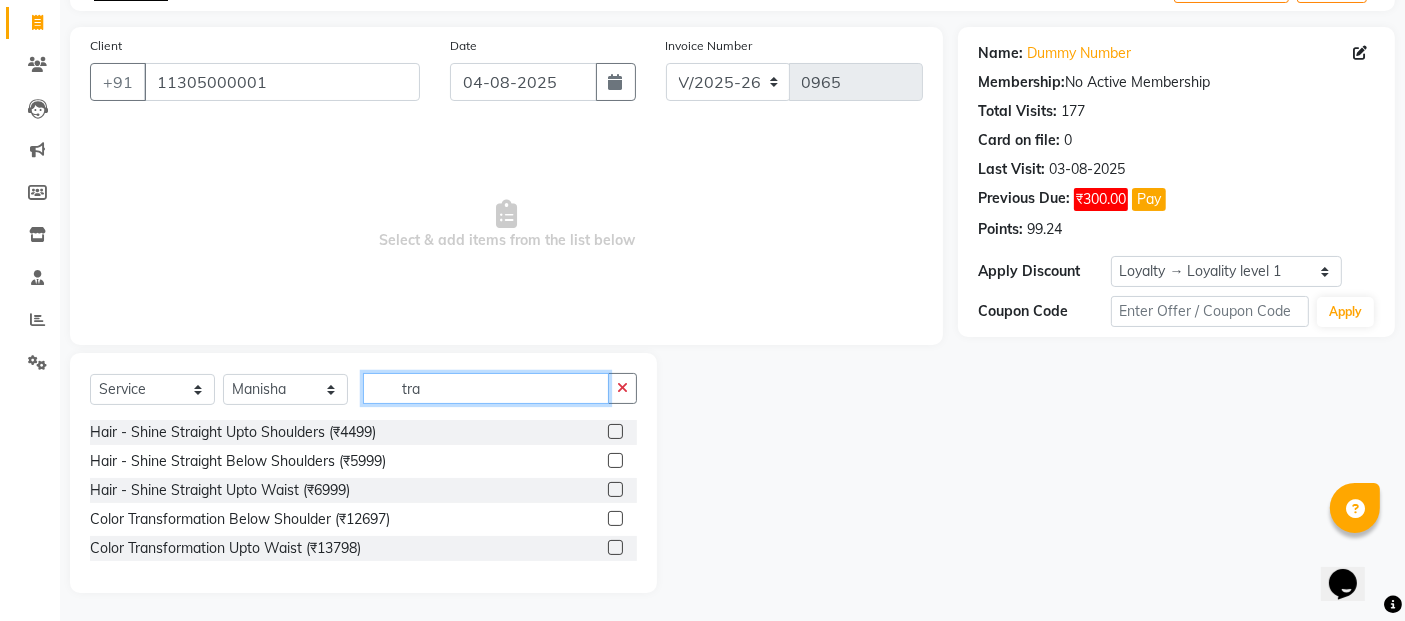 type on "tra" 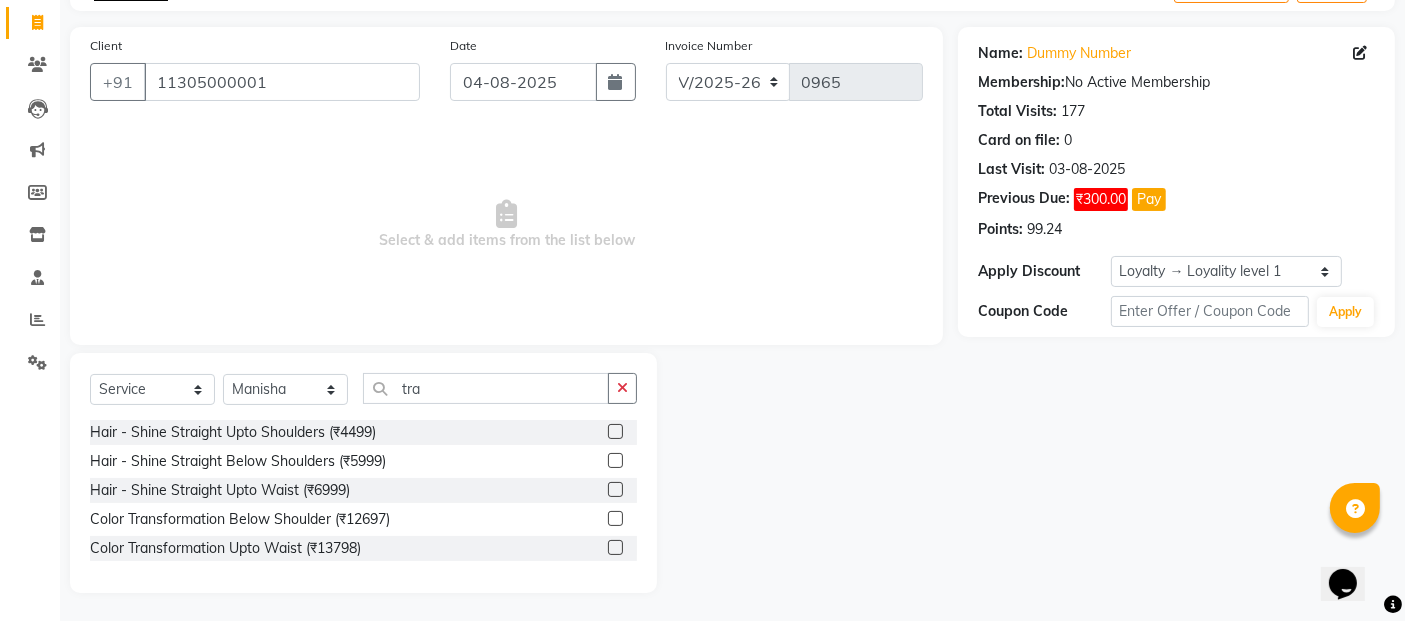 click 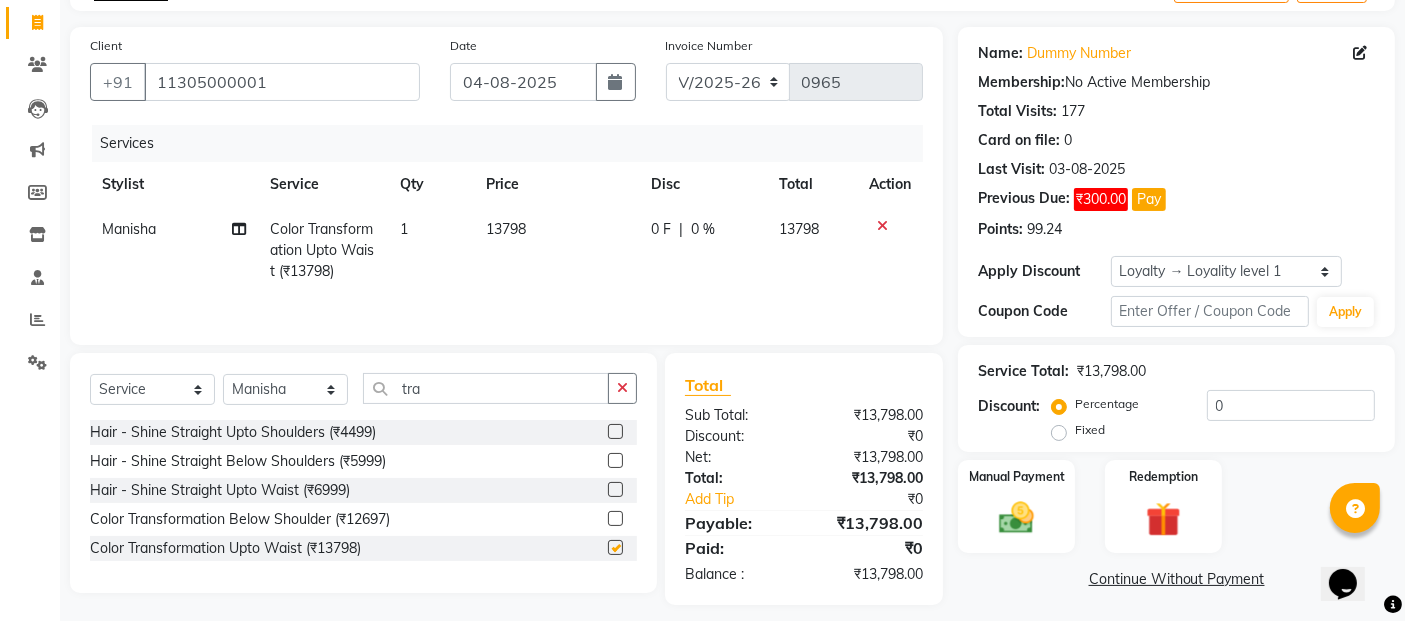 checkbox on "false" 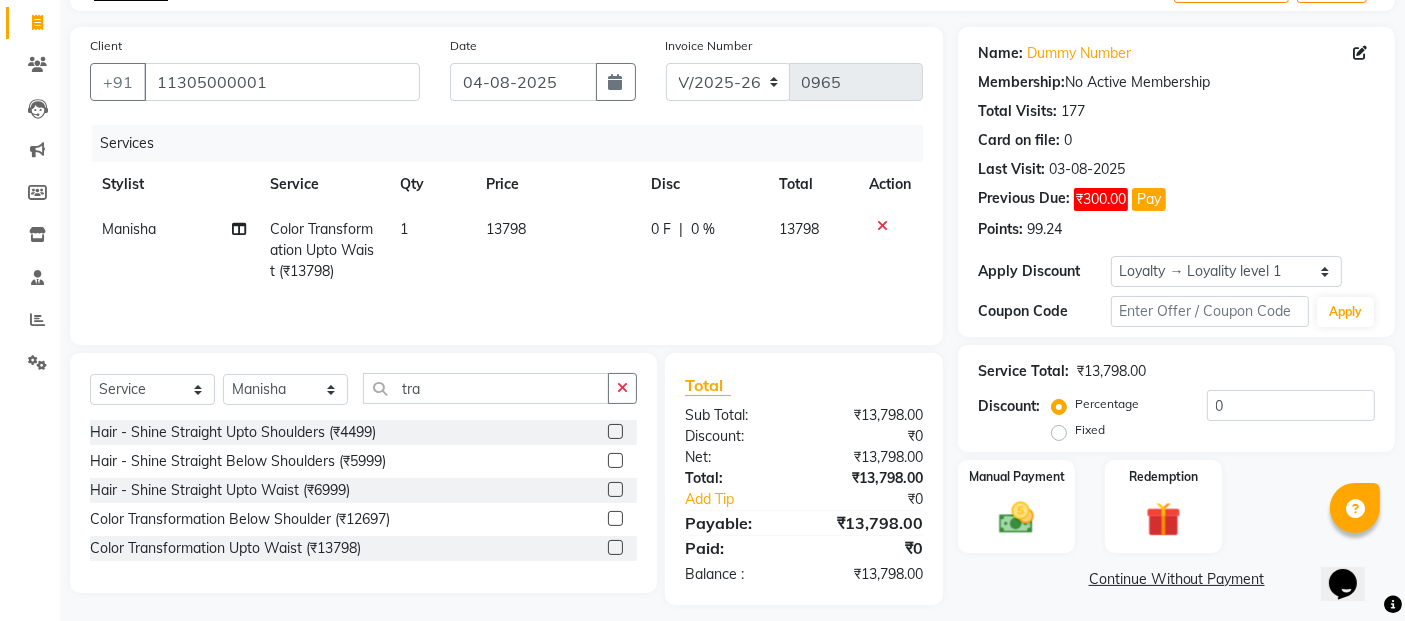 click on "13798" 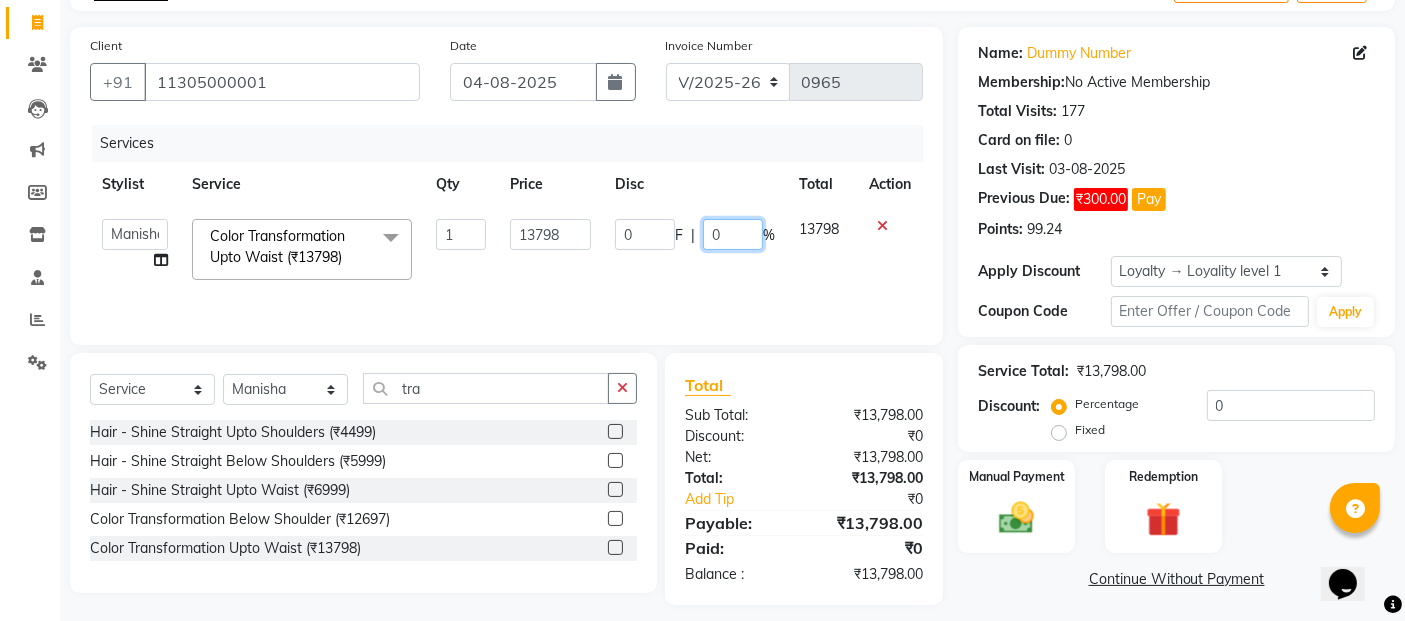 click on "0" 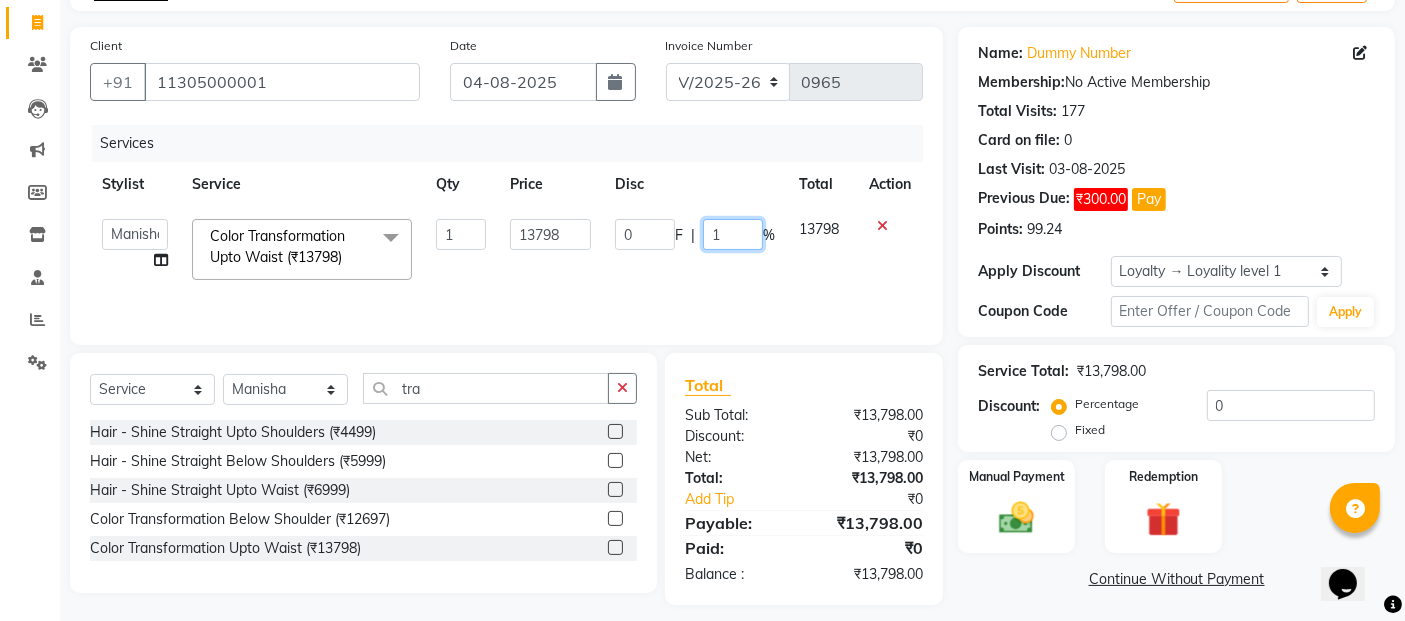 type on "15" 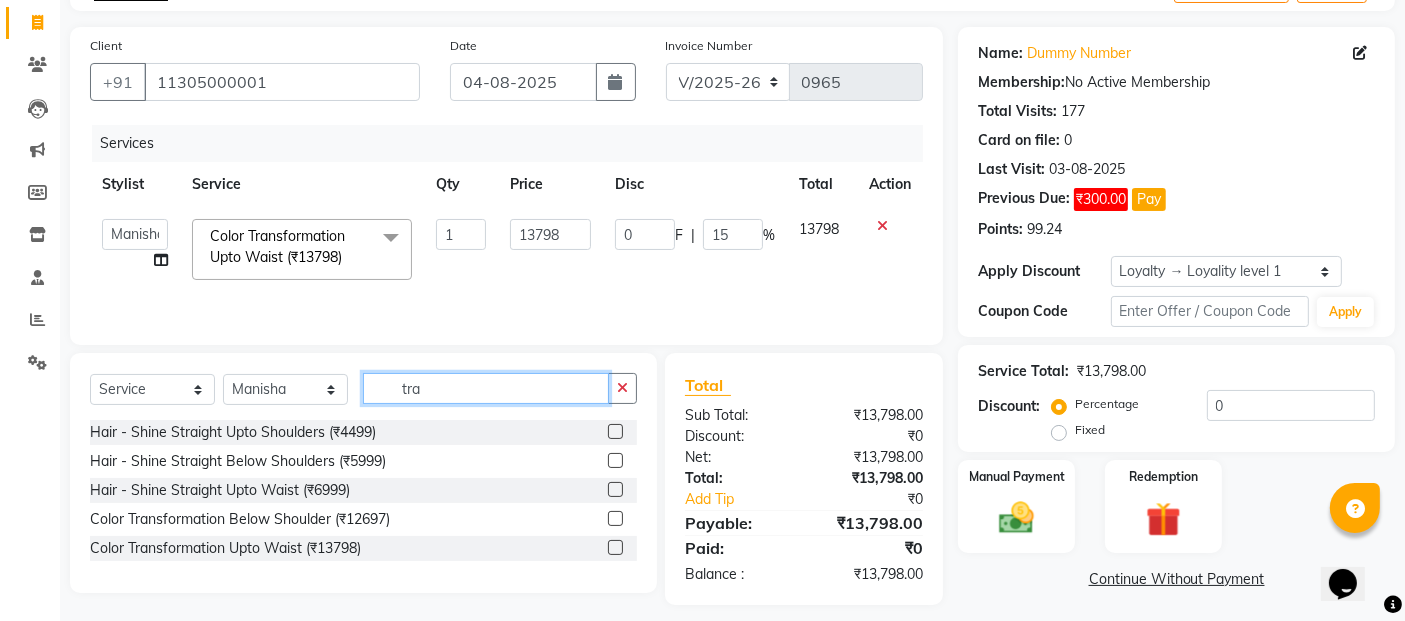 click on "tra" 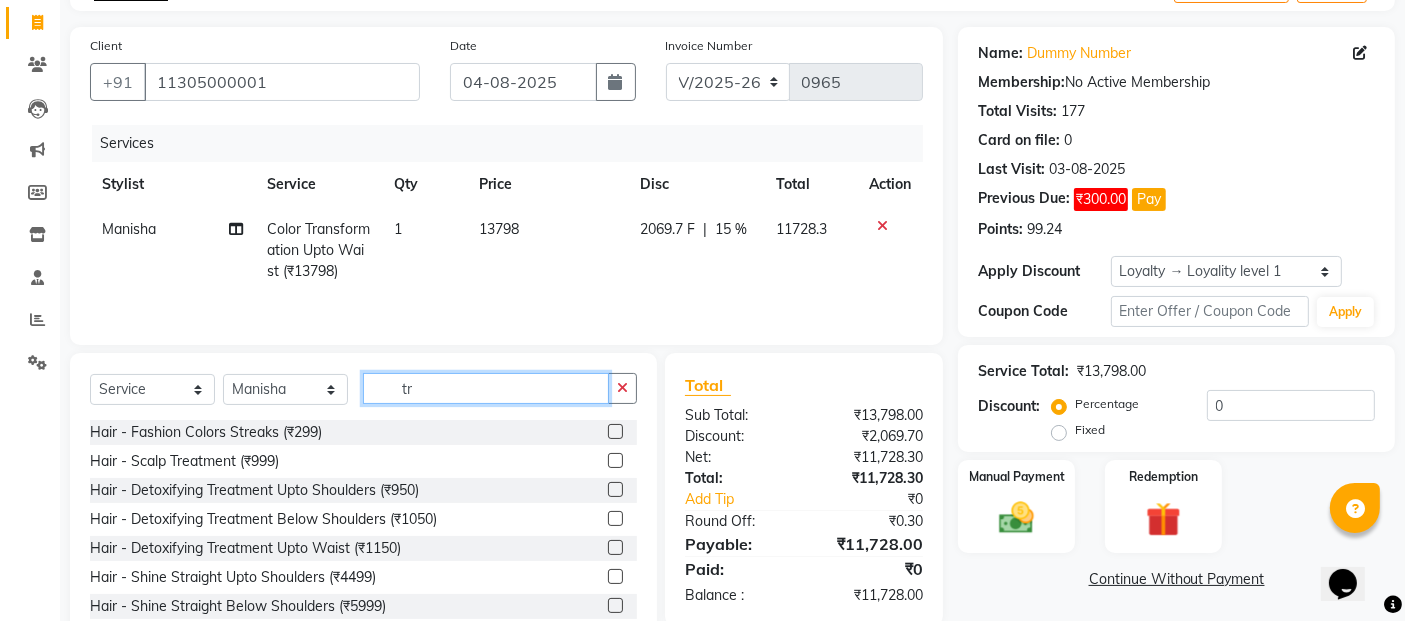 type on "t" 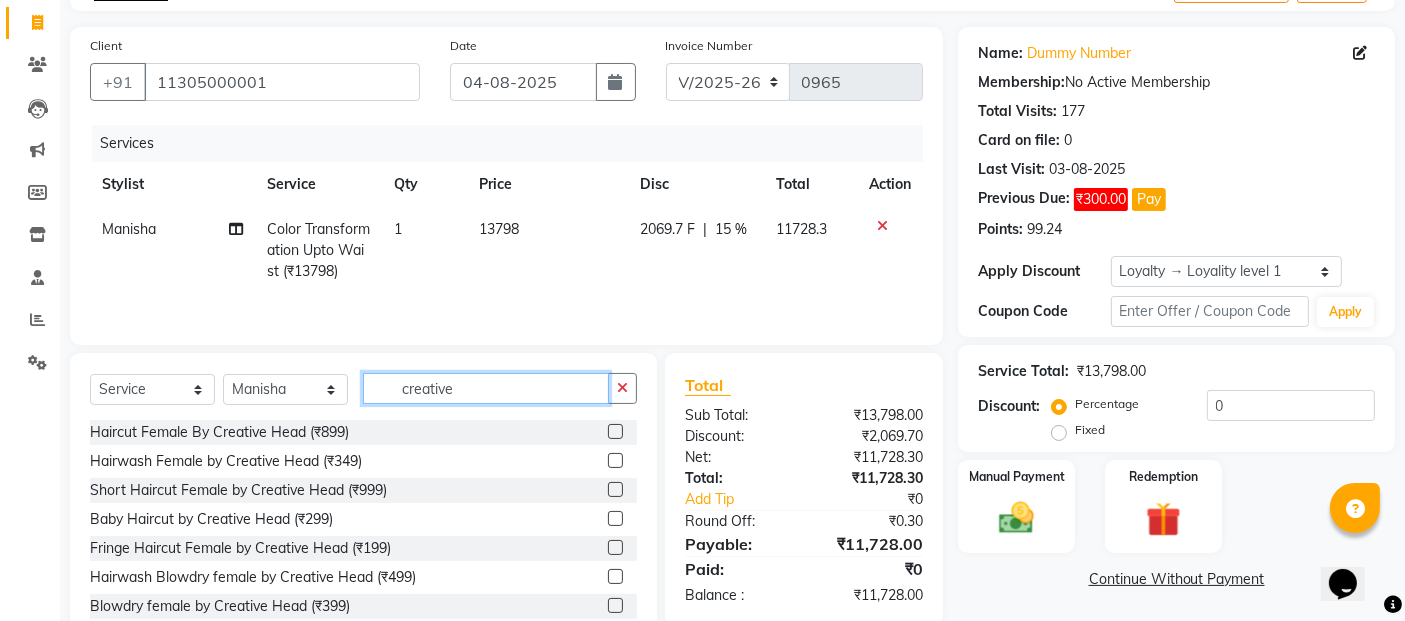 type on "creative" 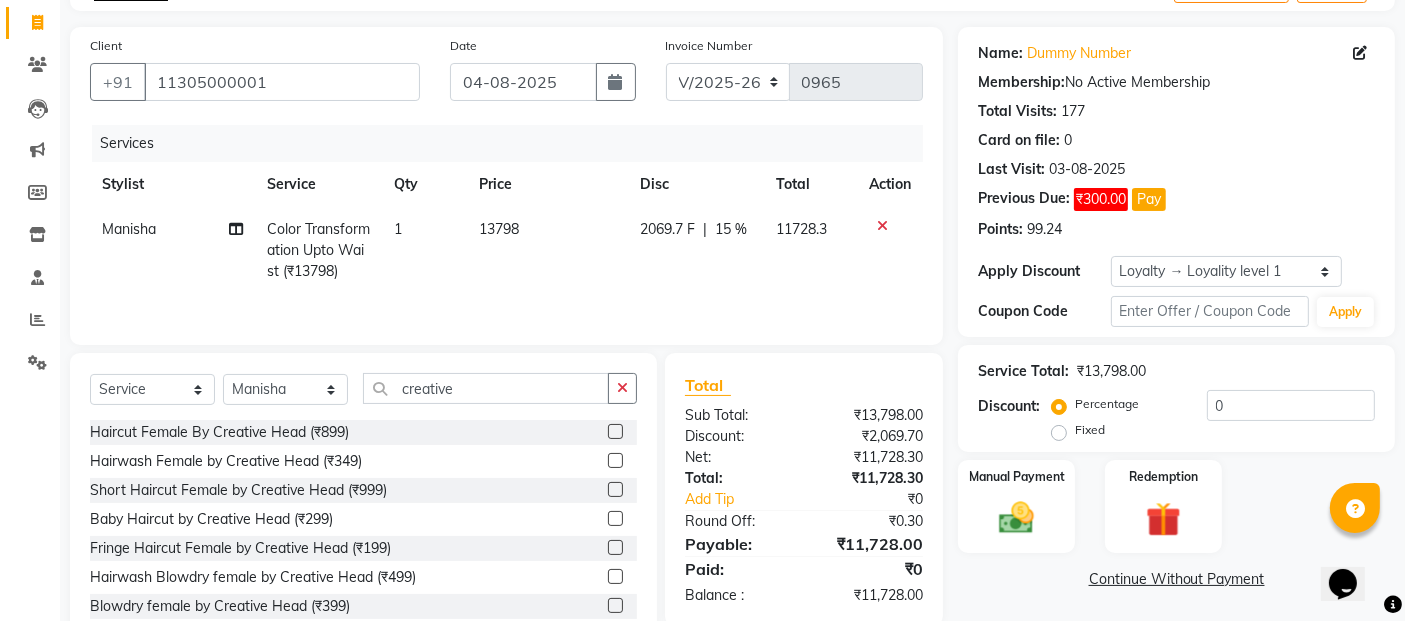 click on "Haircut Female By Creative Head (₹899)" 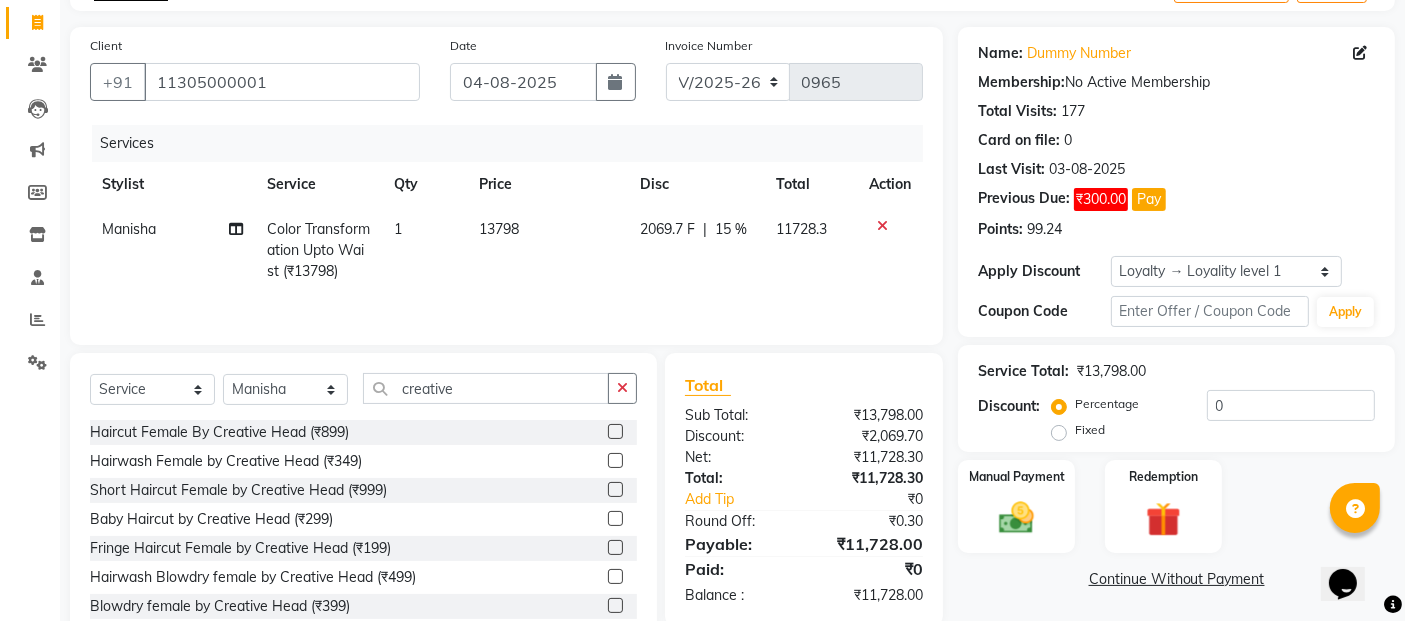 click 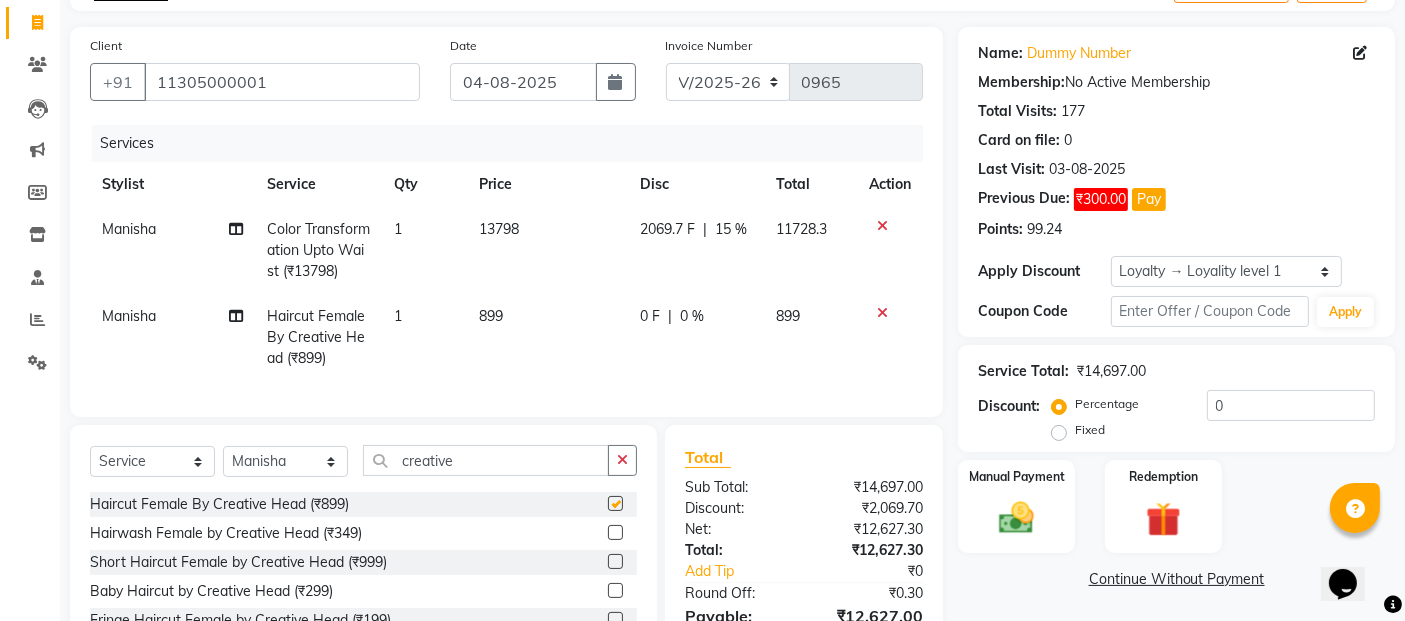 checkbox on "false" 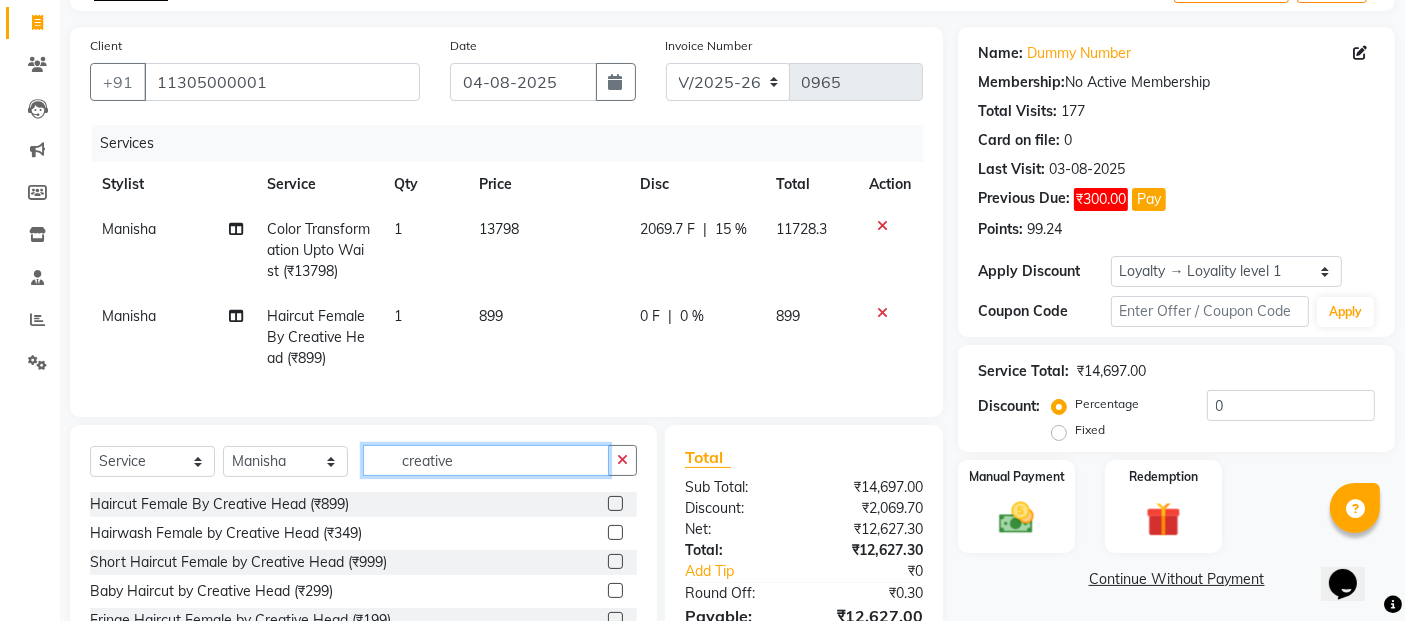 click on "creative" 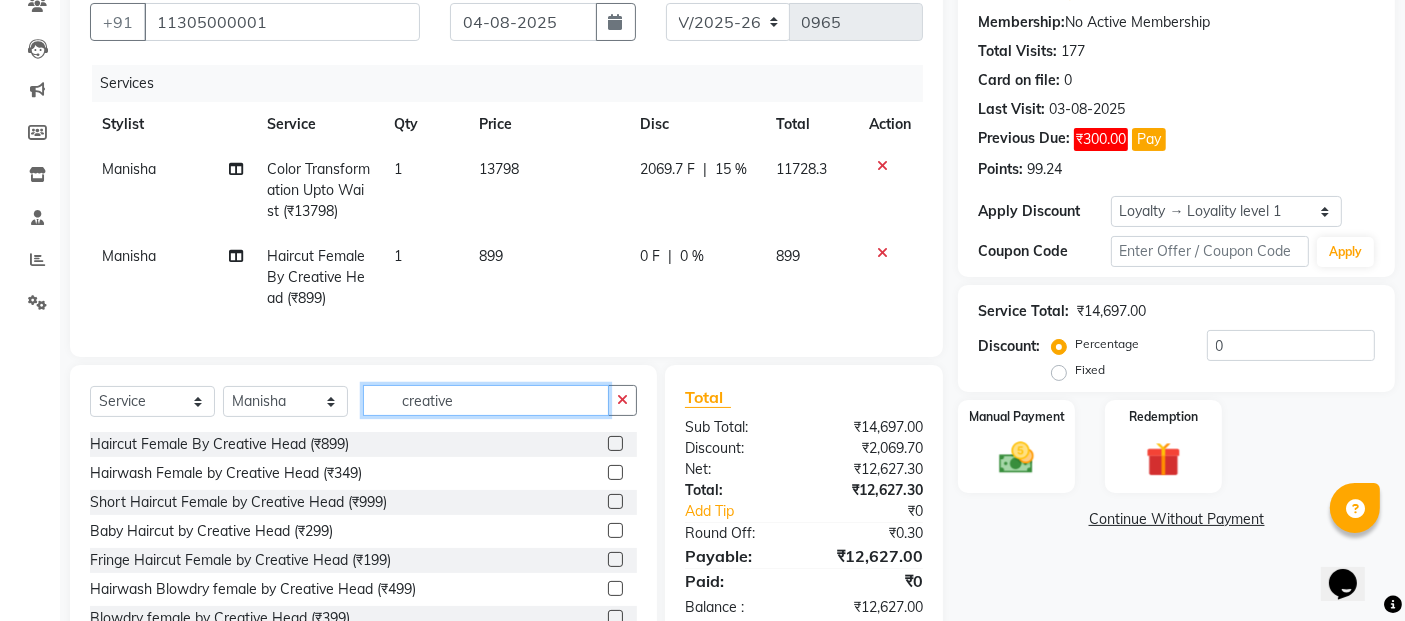 scroll, scrollTop: 268, scrollLeft: 0, axis: vertical 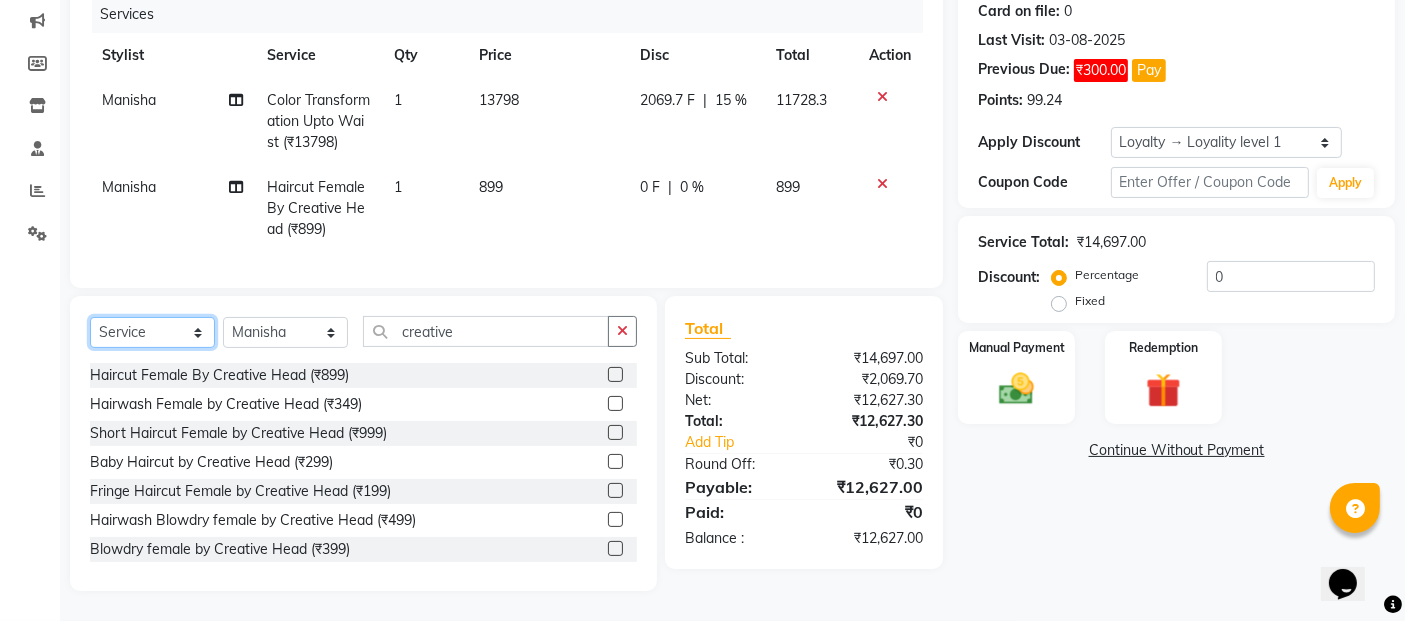 click on "Select  Service  Product  Membership  Package Voucher Prepaid Gift Card" 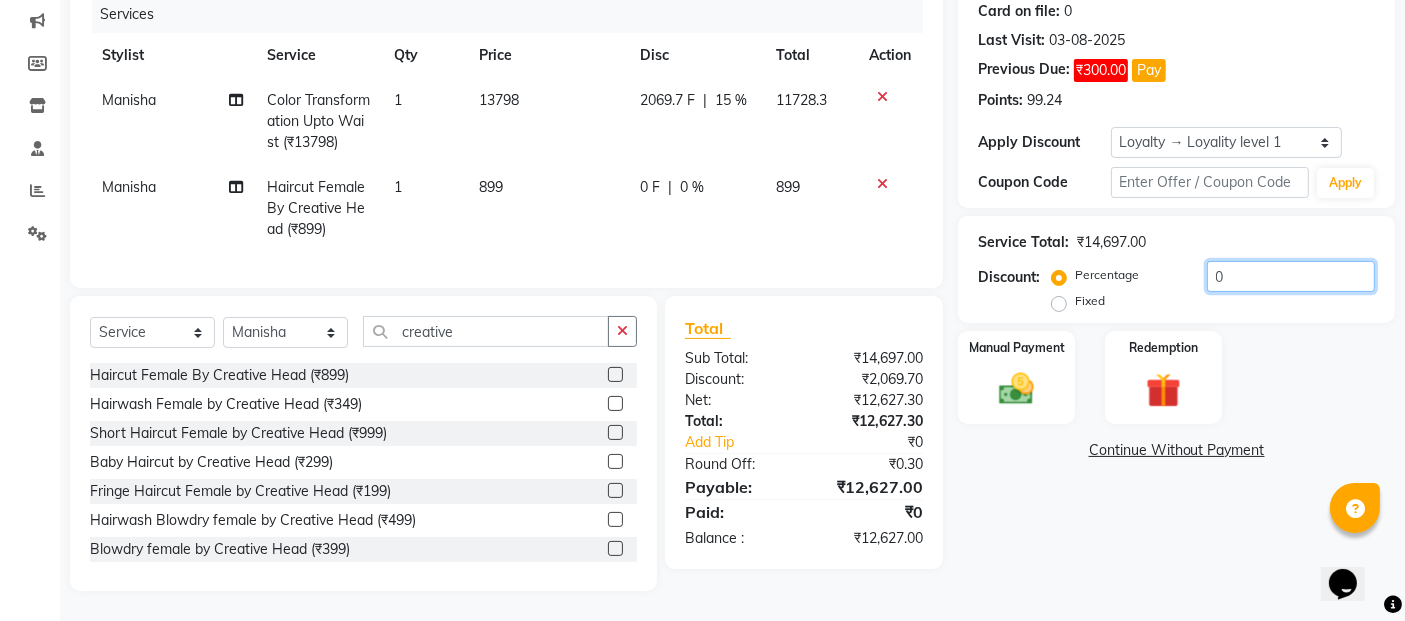 click on "0" 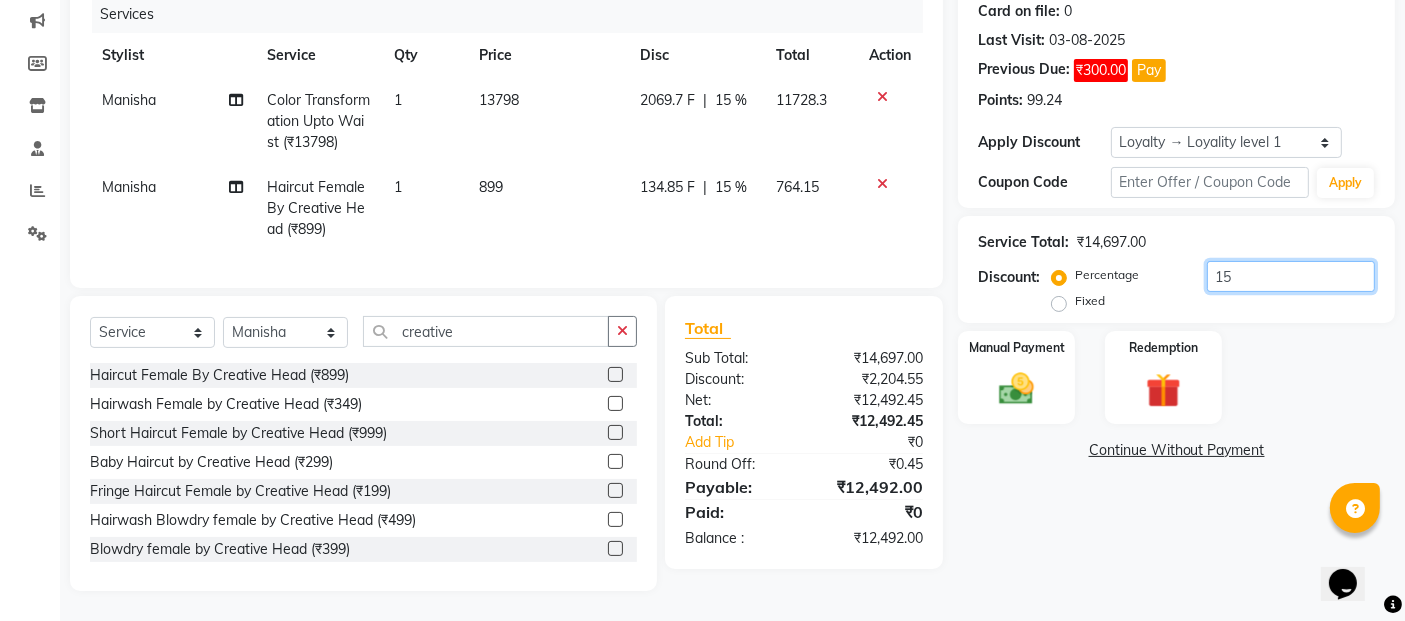 type on "15" 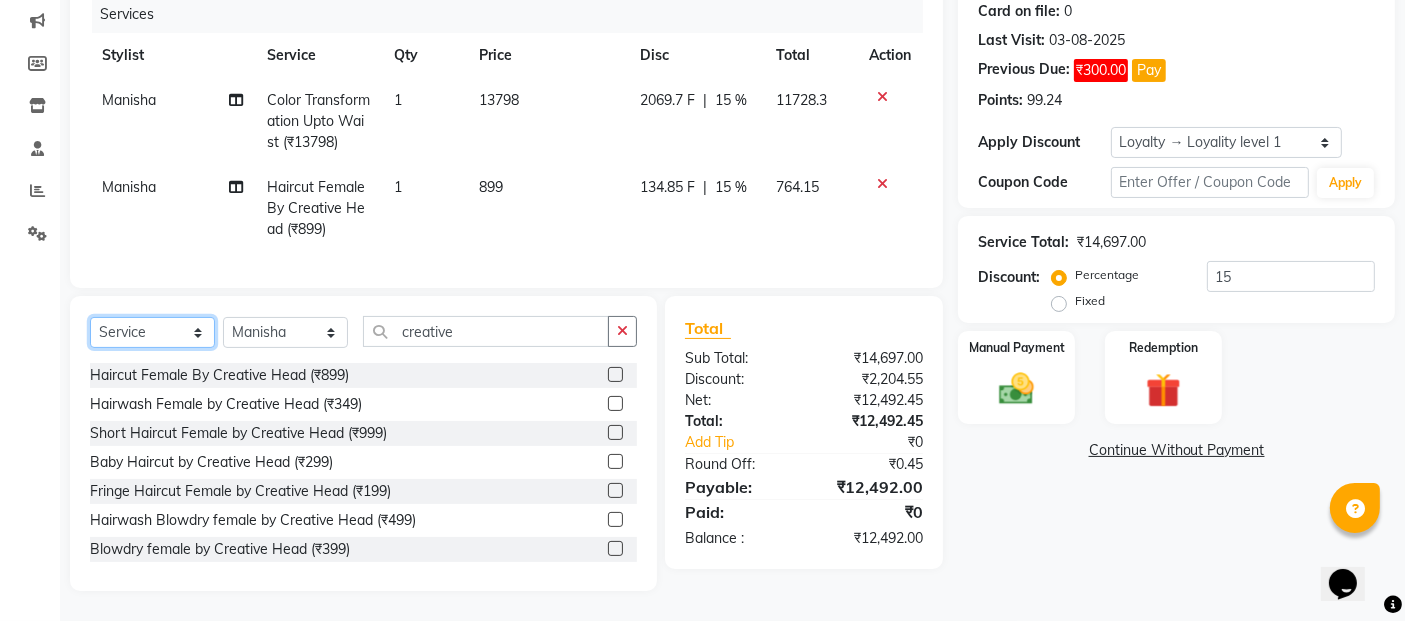 click on "Select  Service  Product  Membership  Package Voucher Prepaid Gift Card" 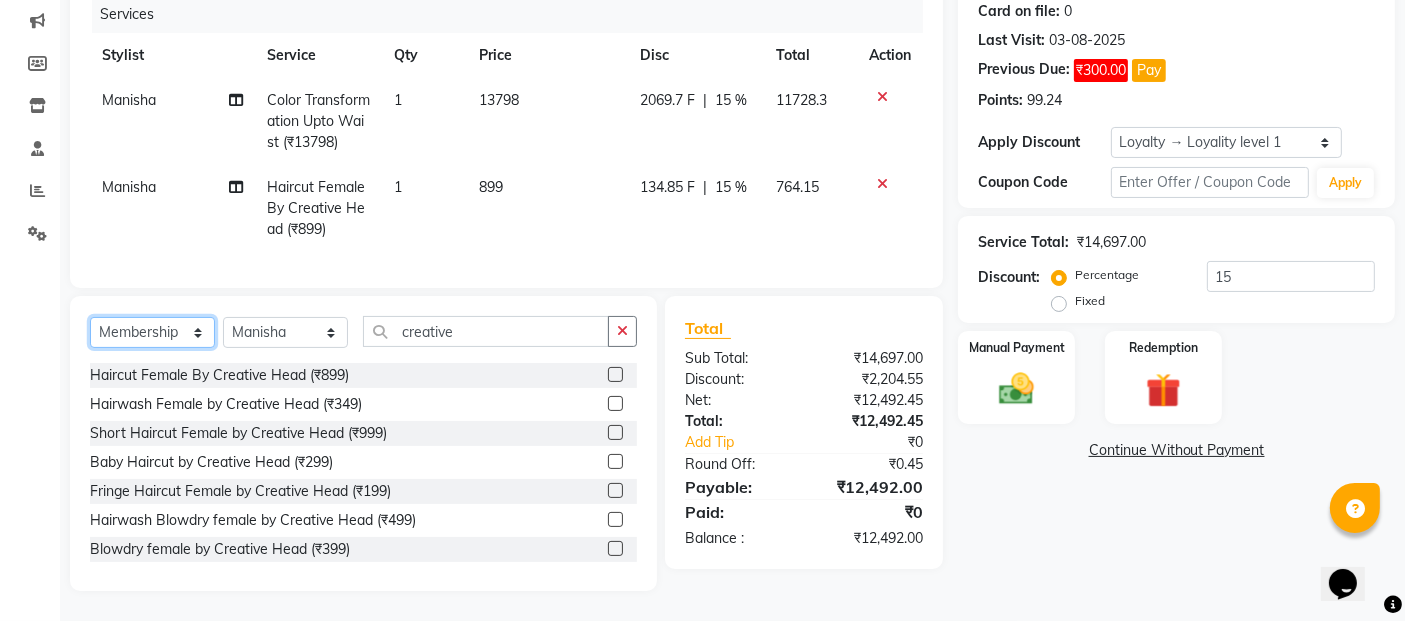 click on "Select  Service  Product  Membership  Package Voucher Prepaid Gift Card" 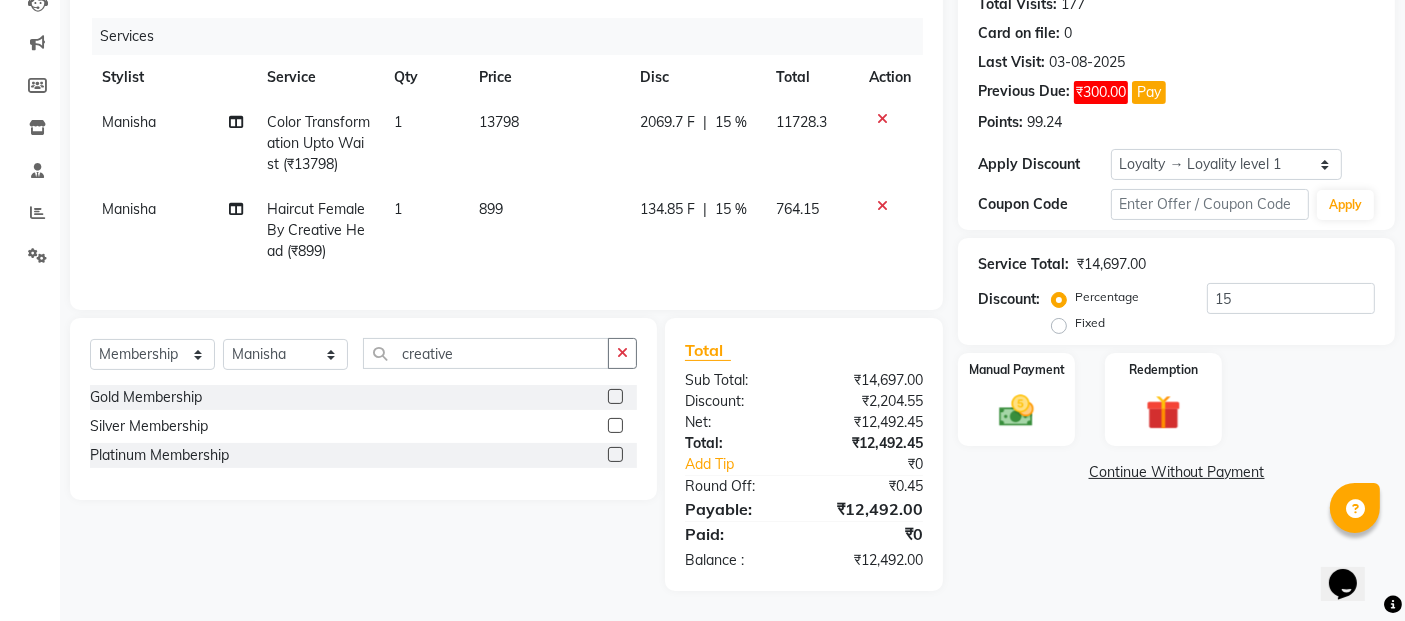 click 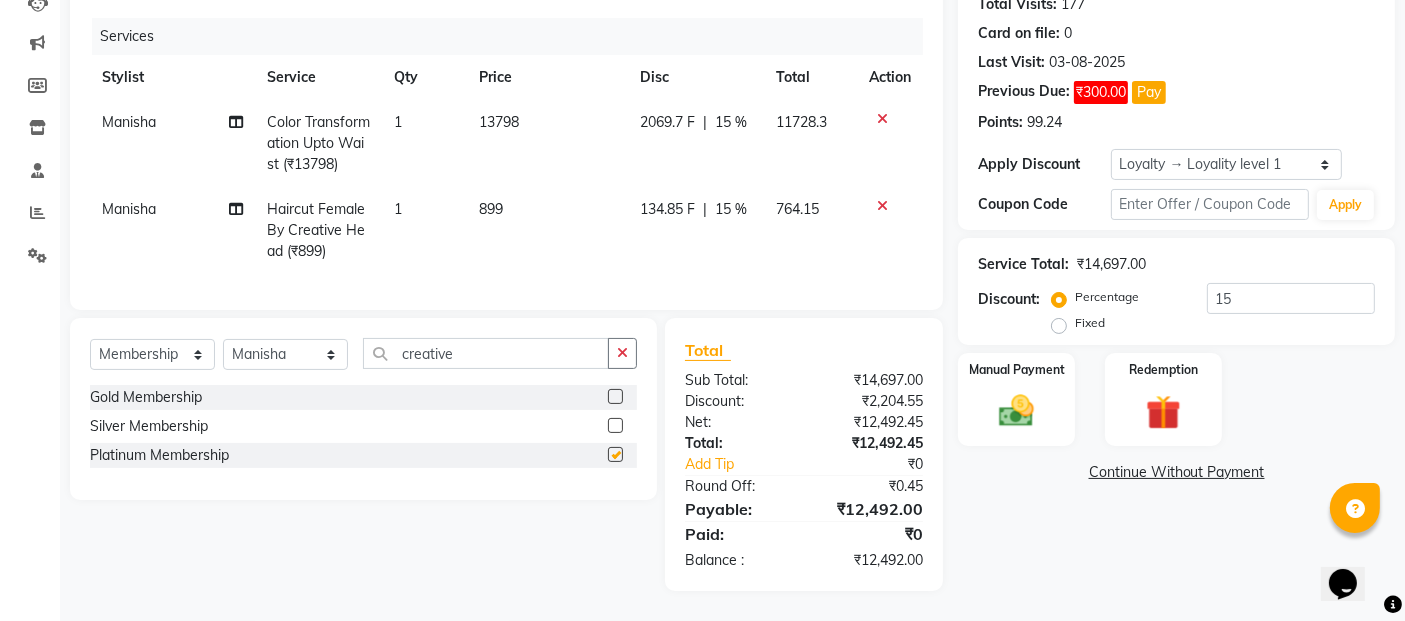 select on "select" 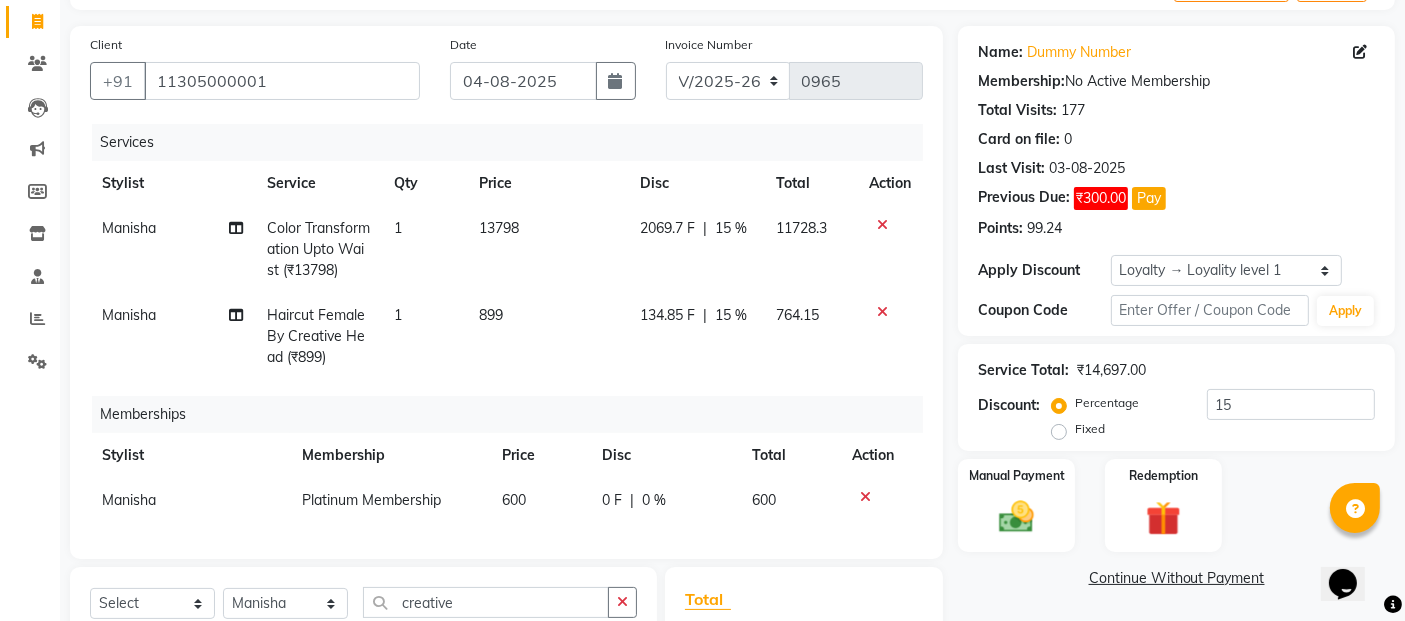 scroll, scrollTop: 0, scrollLeft: 0, axis: both 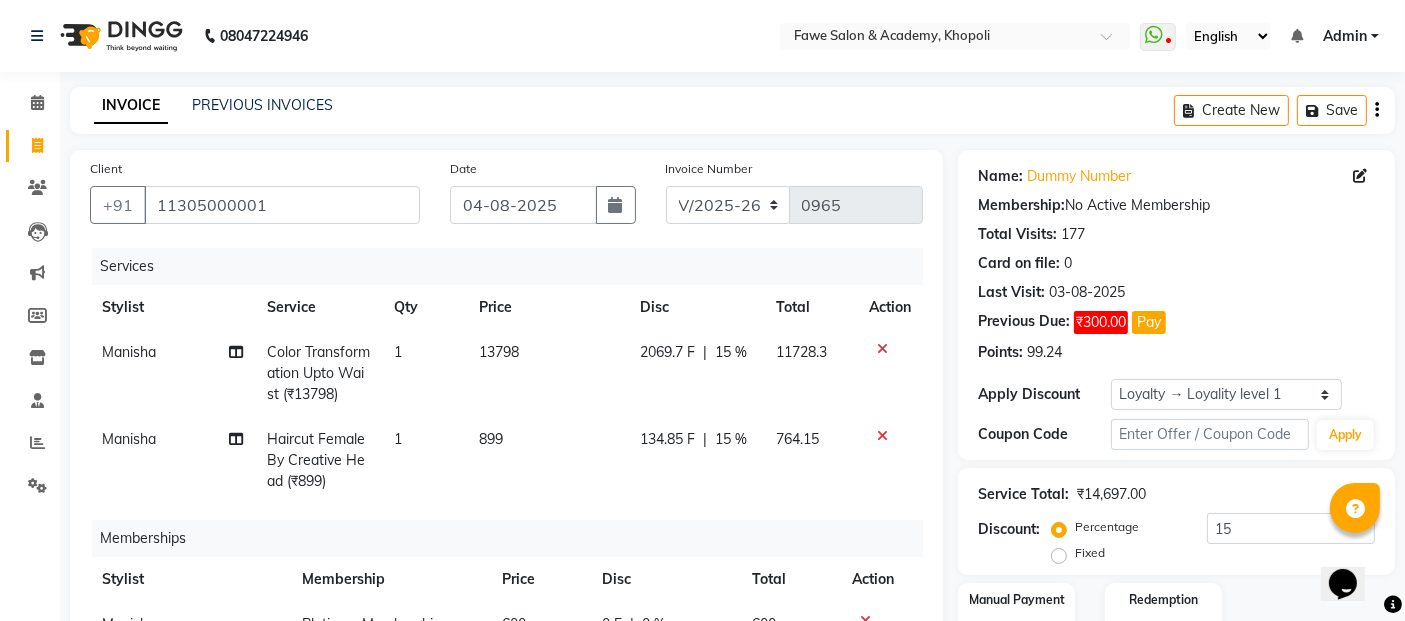 click on "899" 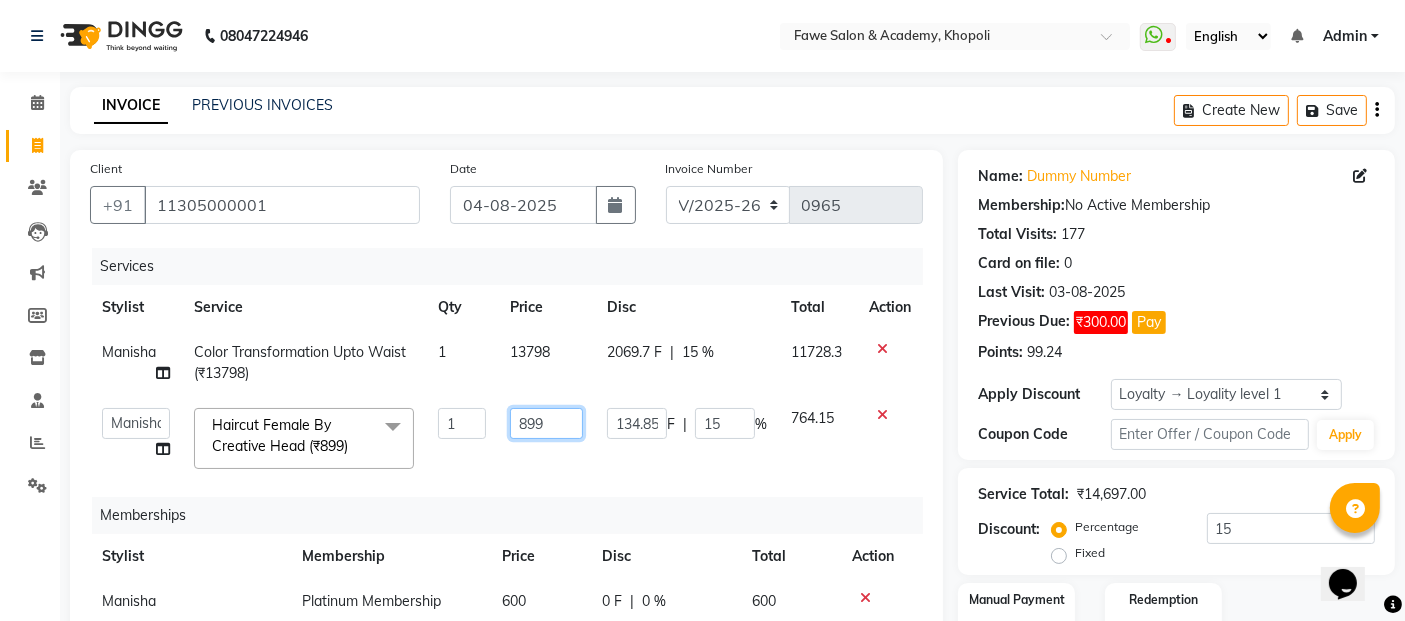 click on "899" 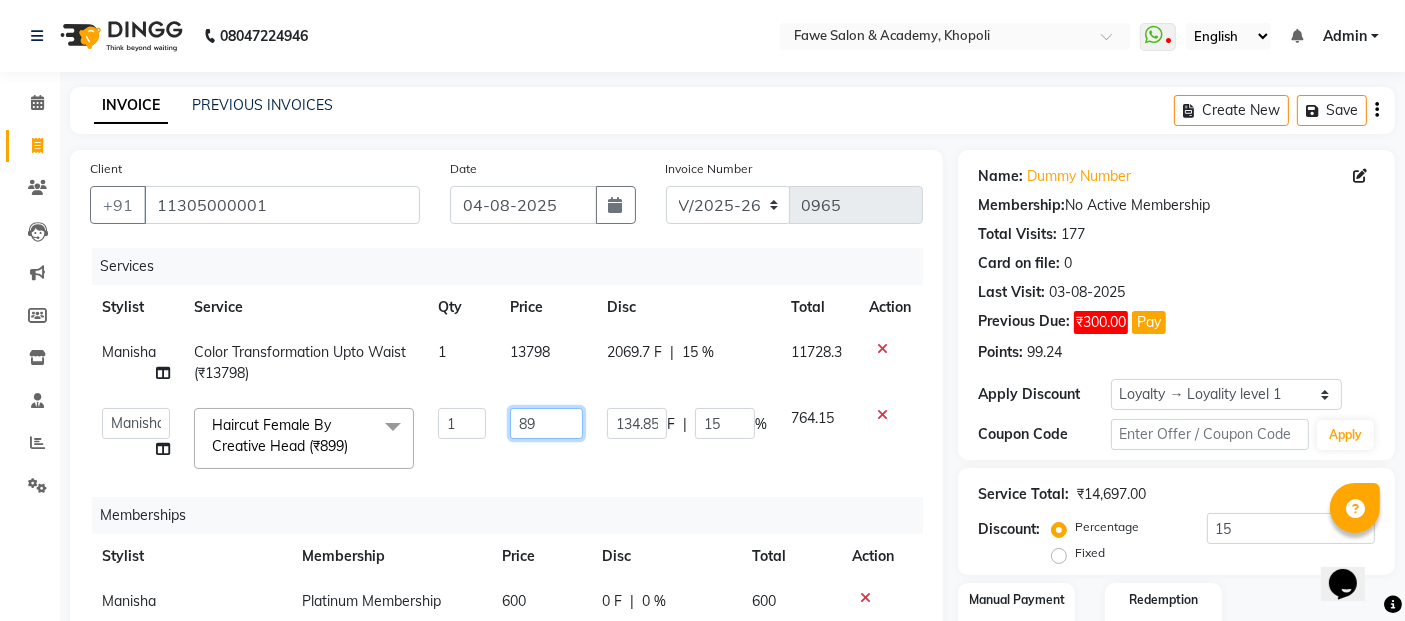 type on "8" 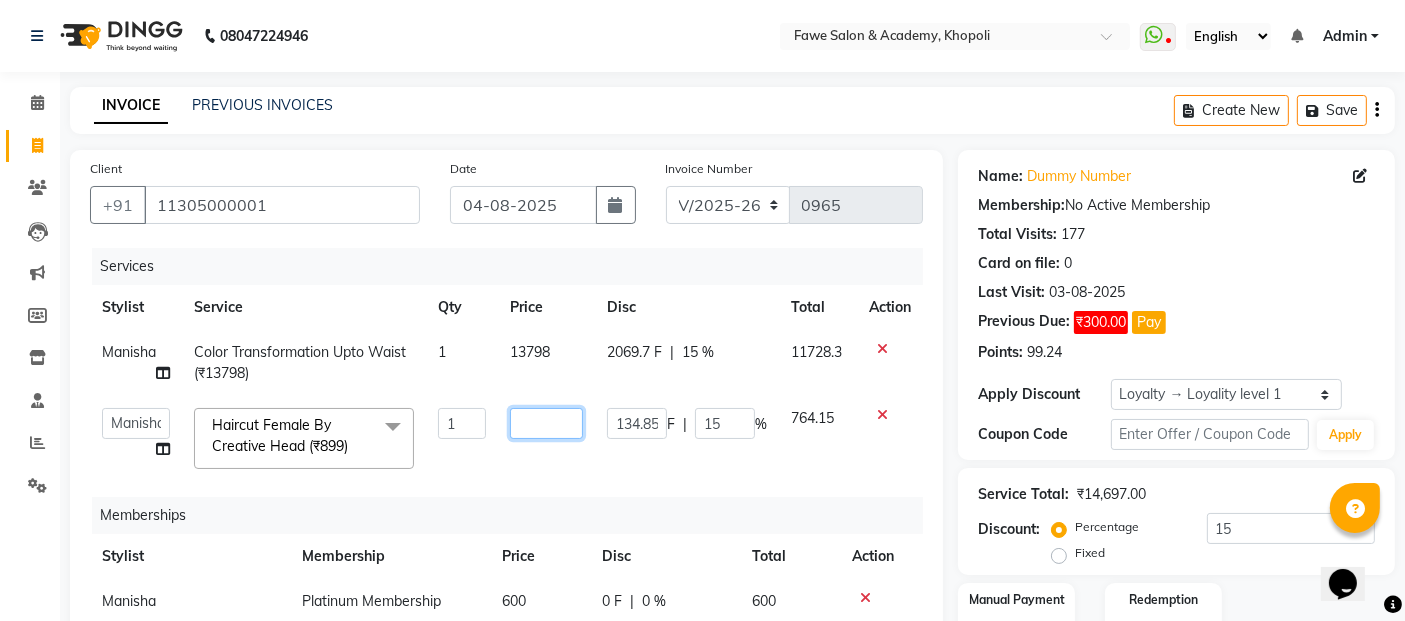 type on "5" 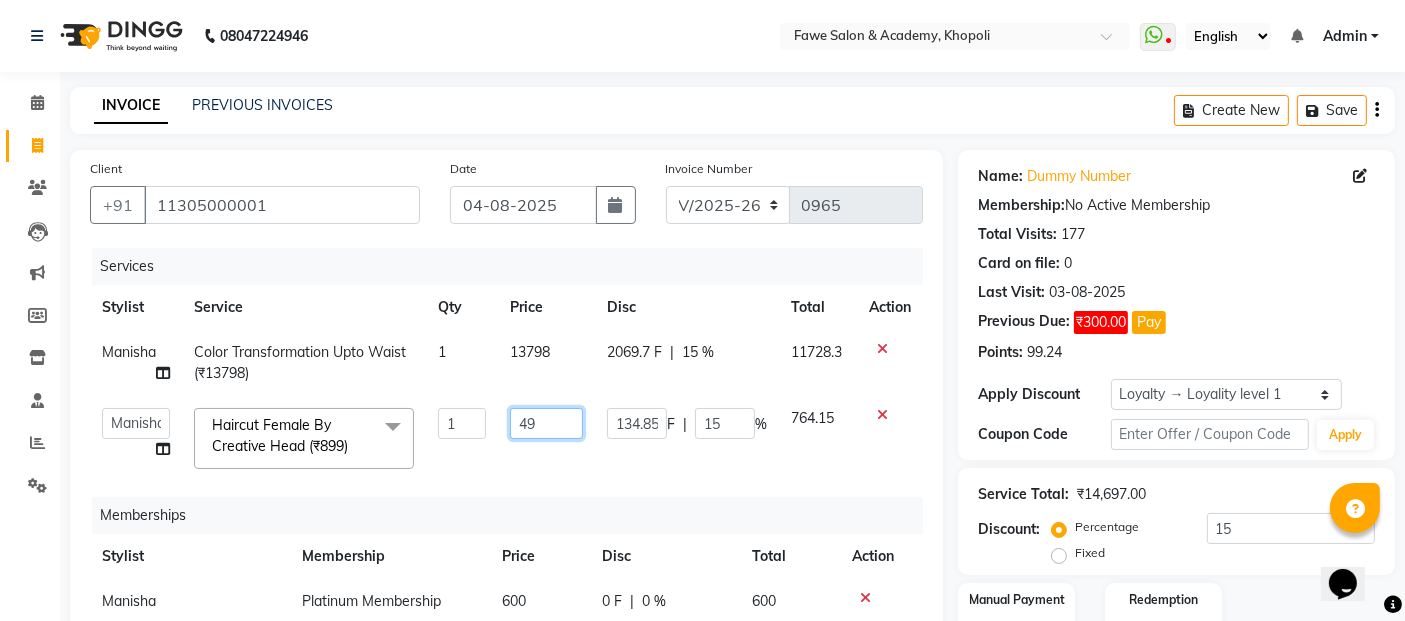type on "499" 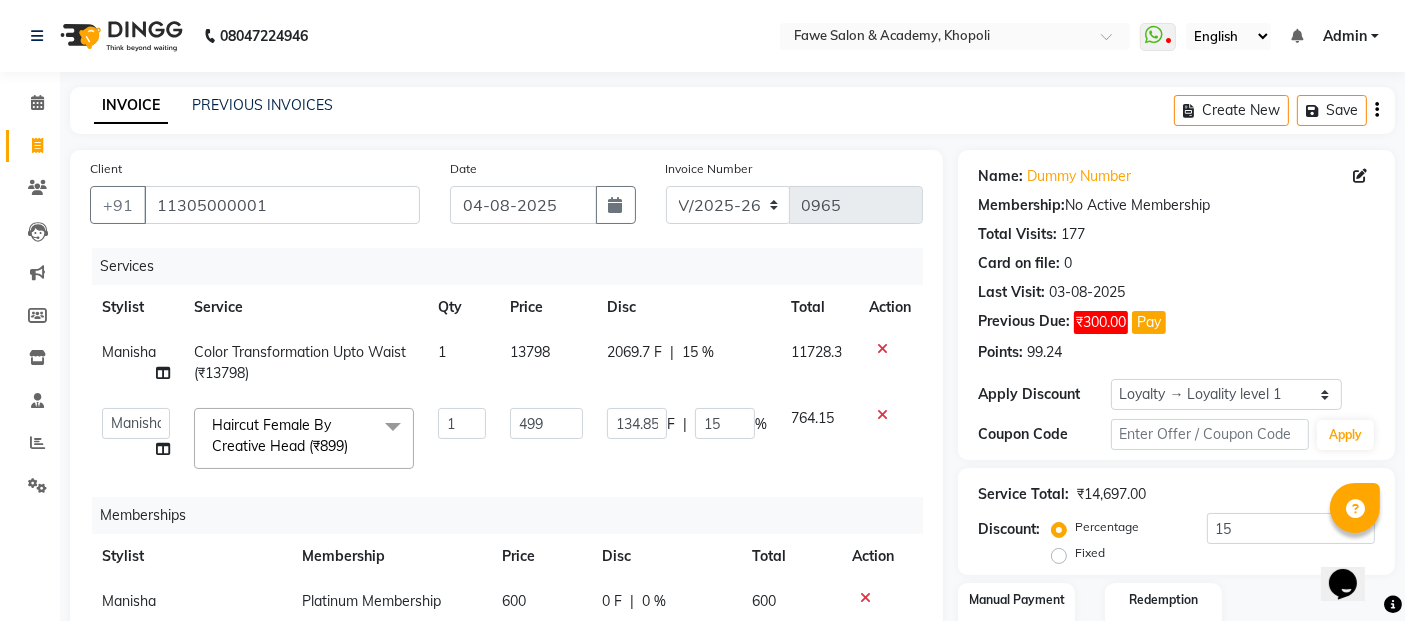 click on "Services Stylist Service Qty Price Disc Total Action [PERSON] Color Transformation Upto Waist (₹13798) 1 13798 2069.7 F | 15 % 11728.3 [PERSON] [PERSON] [PERSON] [PERSON] [PERSON] [PERSON] Haircut Female By Creative Head (₹899) x Hair - Haircut Female (₹499) Hair - Hairwash-Haircut Female (₹599) Hair - Fringe Cut Female (₹149) Hair - Baby Haircut Female (₹199) Hair - Hairwash Female (₹299) Hair - Wash Blow-Dry Female (₹399) Hair - Wash Cut Short Female (₹749) Hair - Short Haircut Female (₹599) Hair - Ironing (₹499) Hair - Wash Ironing (₹599) Hair - Tongs (₹599) Hair - Wash Tongs (₹699) Hair - Blow-Dry (₹299) Hair - Split Ends Cut (₹500) Hair - Global Color Upto Neck(With Ammonia) (₹2499) Hair - Global Color Upto Shoulders(Ammonia Free) (₹2999) Hair - Global Color Below Shoulders(With Ammonia) (₹3999) Hair - Global Color Below Shoulders(Ammonia Free) (₹4499) Hair - Global Color Upto Waist(With Ammonia) (₹4499) Hair - Double Touchup (Ammonia) (₹1999) 1 499" 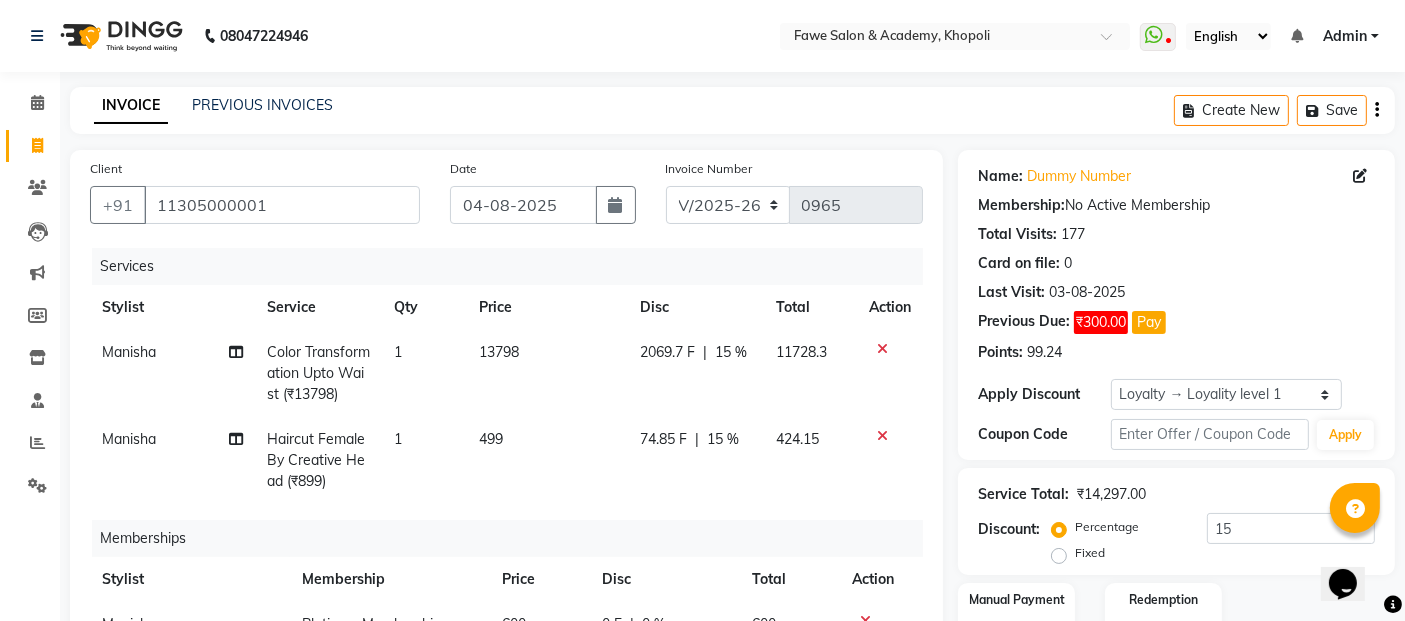 scroll, scrollTop: 388, scrollLeft: 0, axis: vertical 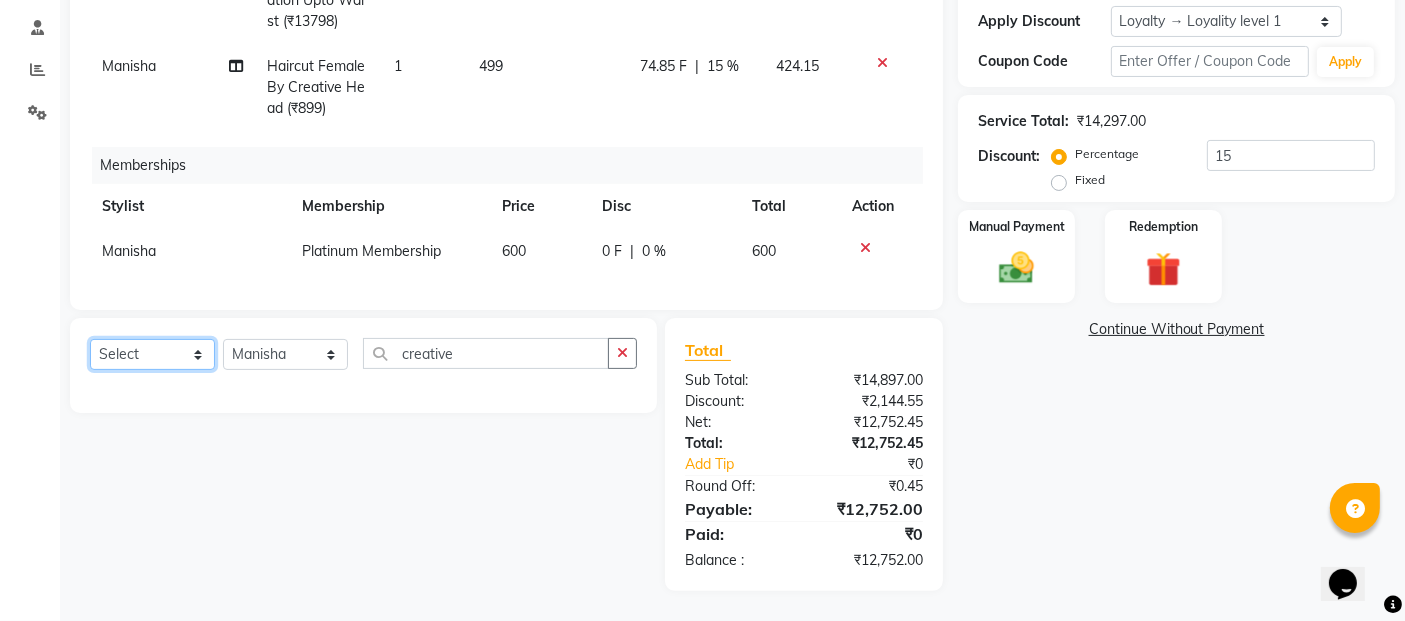 click on "Select  Service  Product  Package Voucher Prepaid Gift Card" 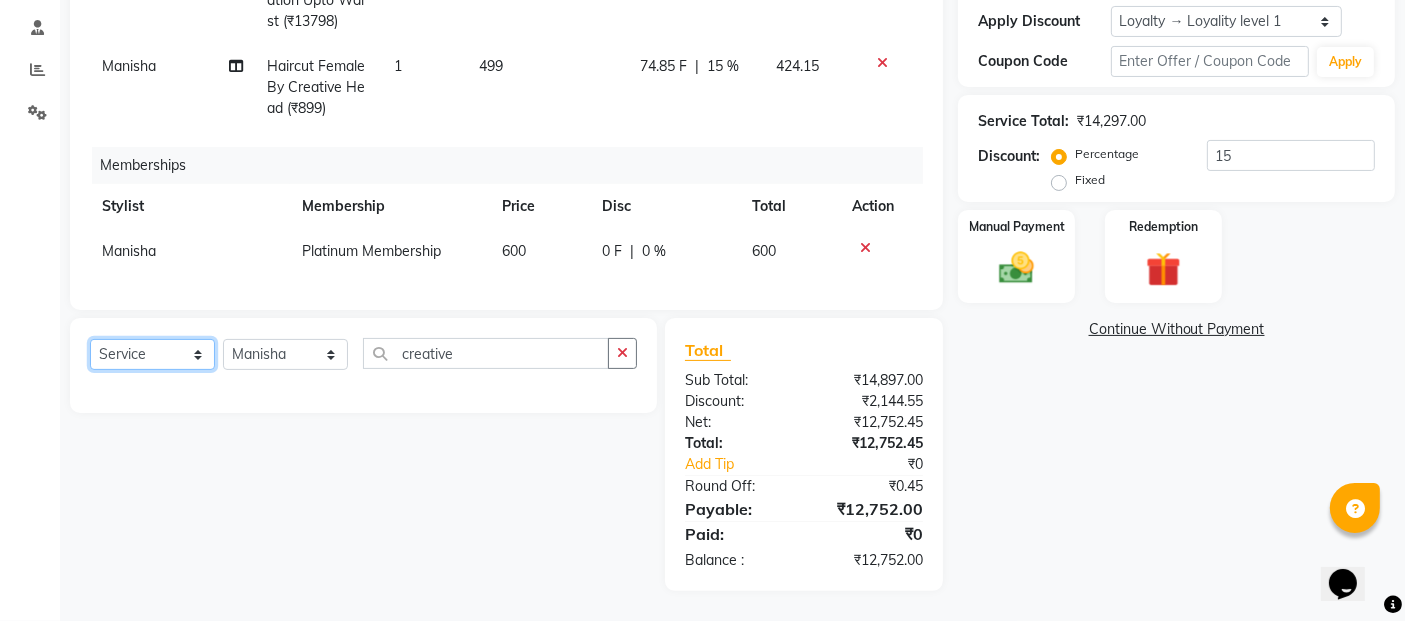 click on "Select  Service  Product  Package Voucher Prepaid Gift Card" 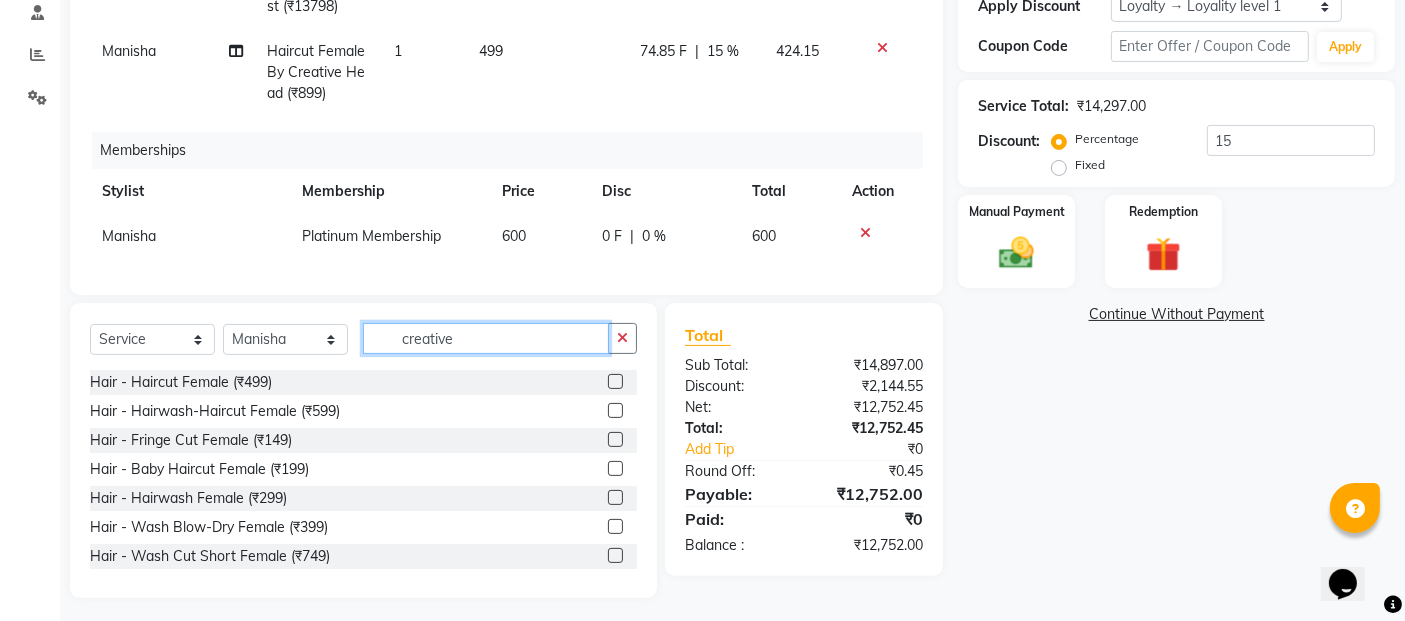 click on "creative" 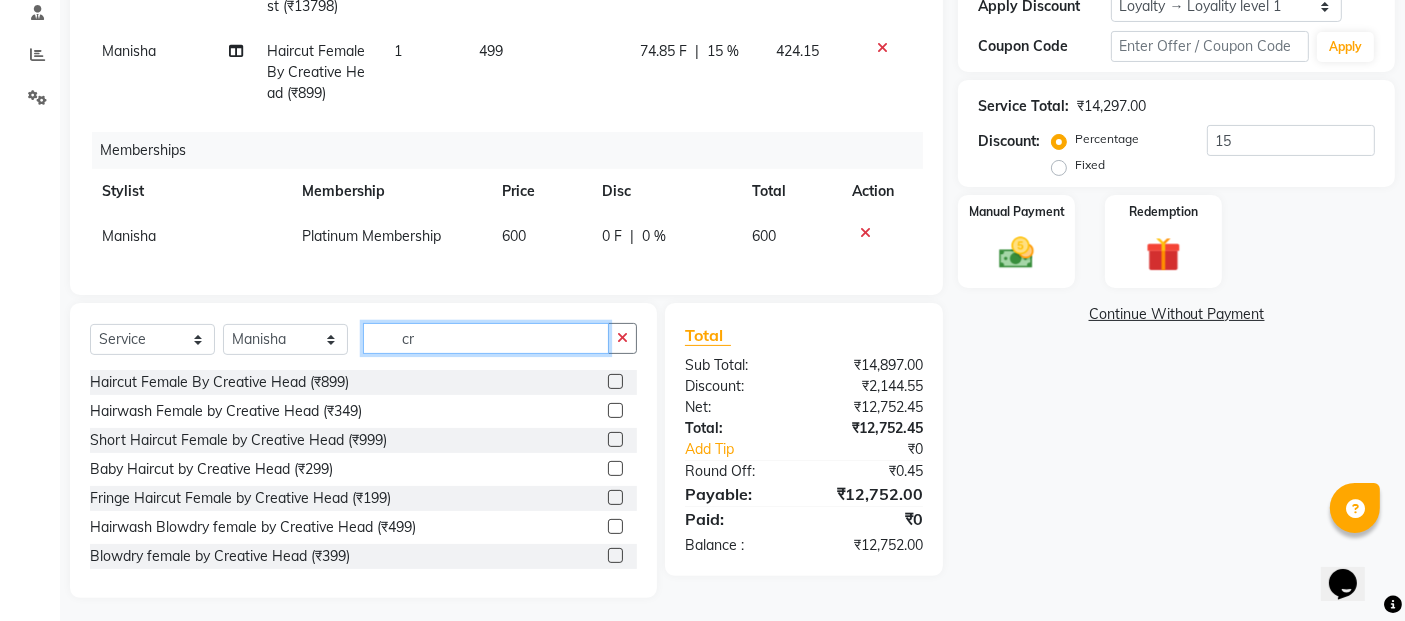 type on "c" 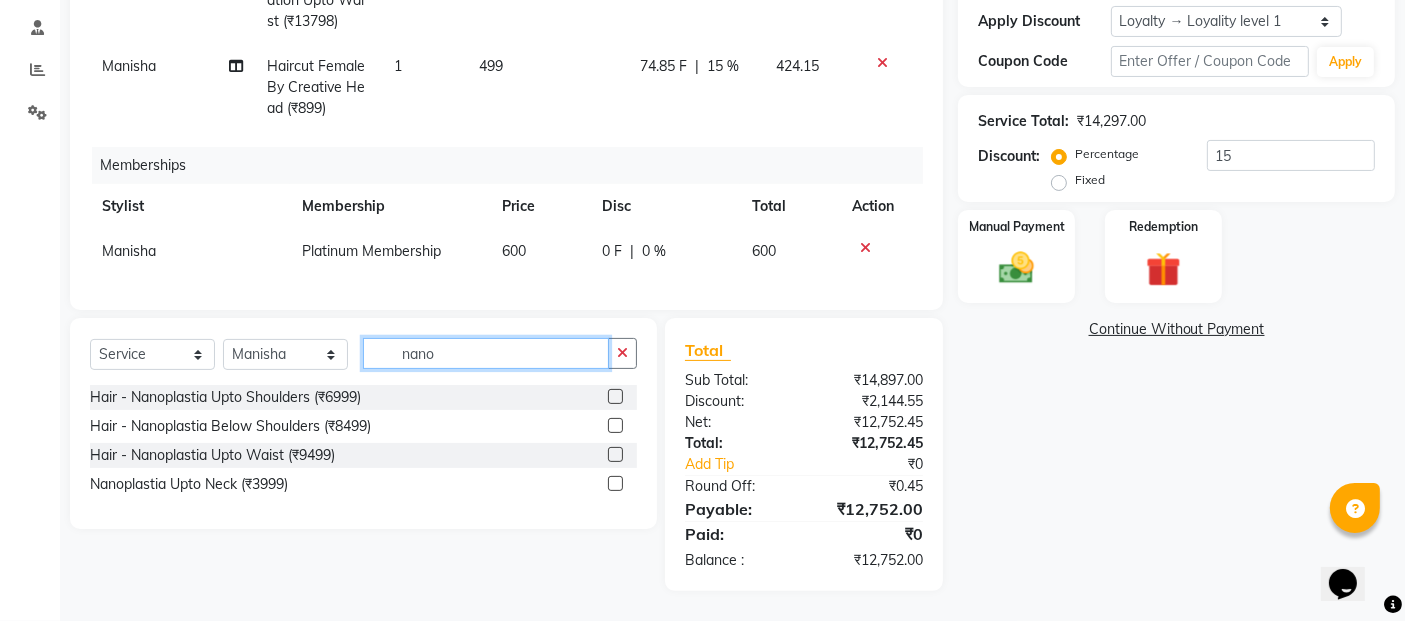 type on "nano" 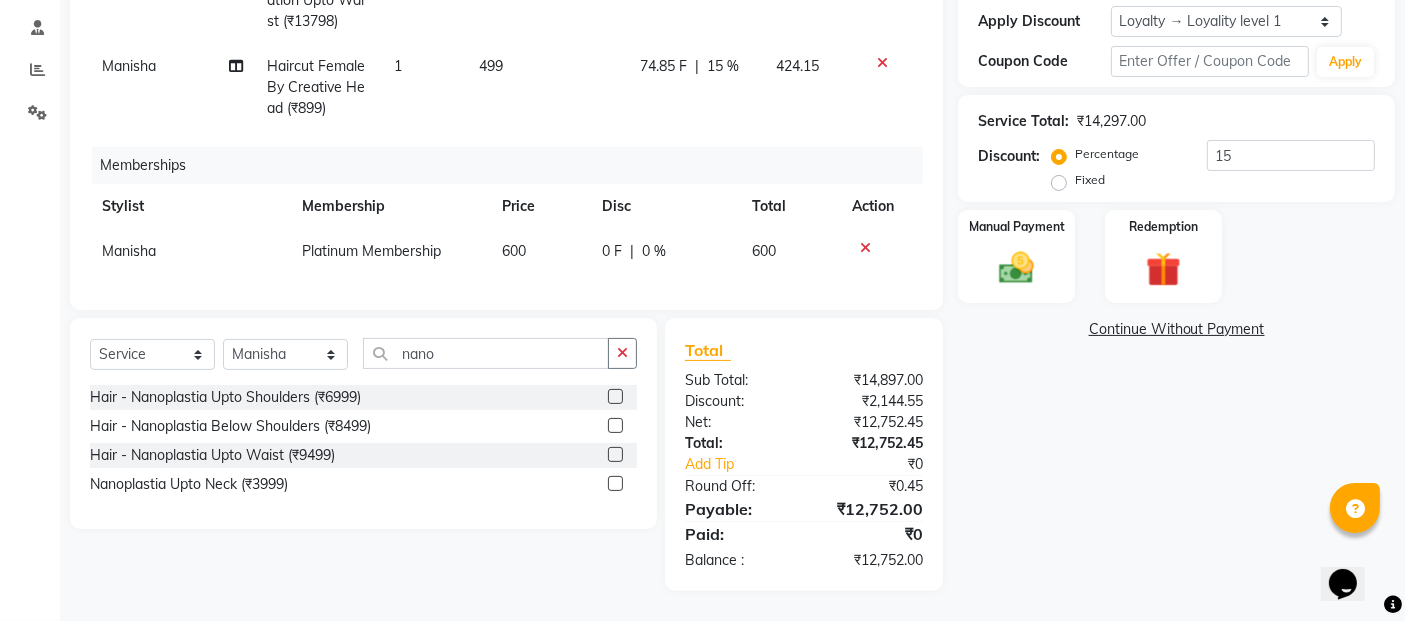 click 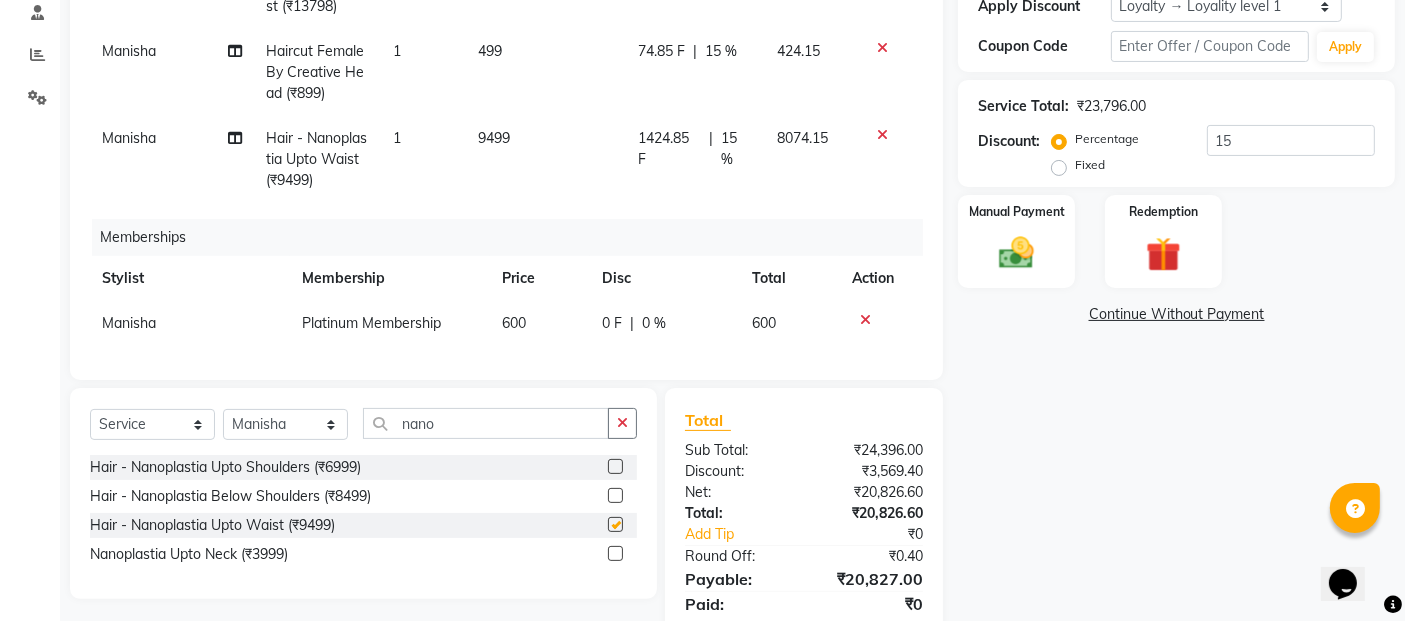 checkbox on "false" 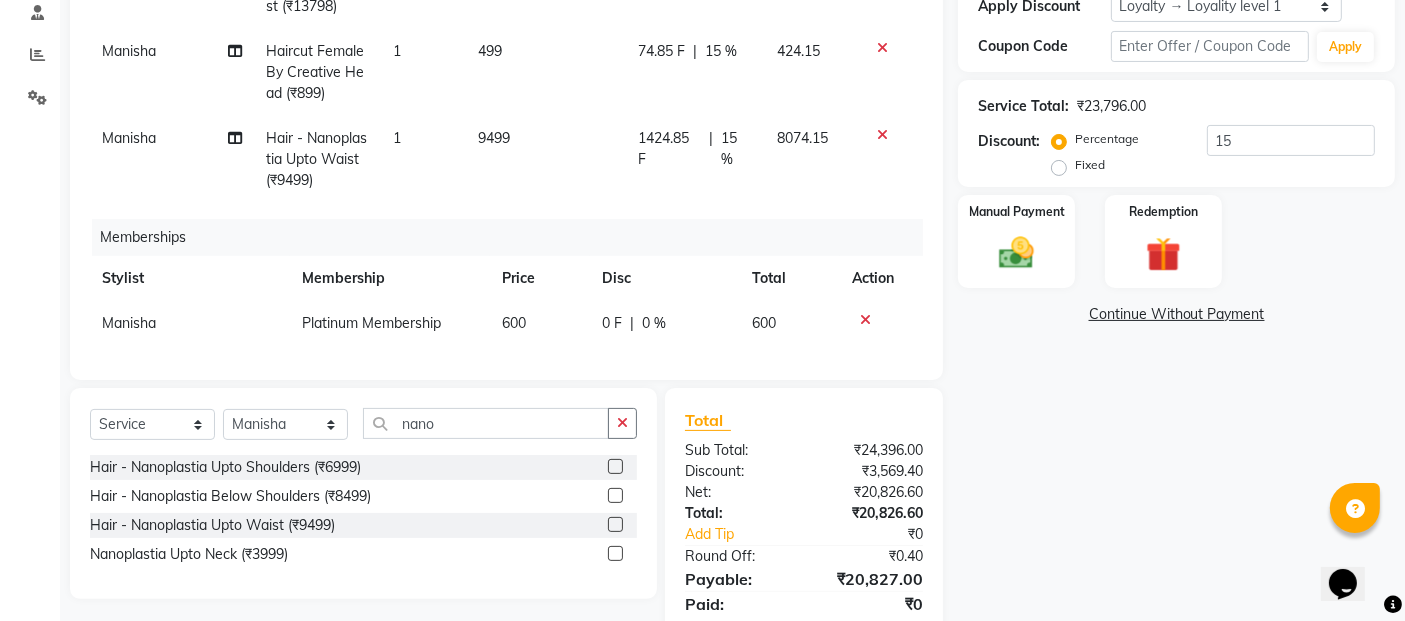 click on "8074.15" 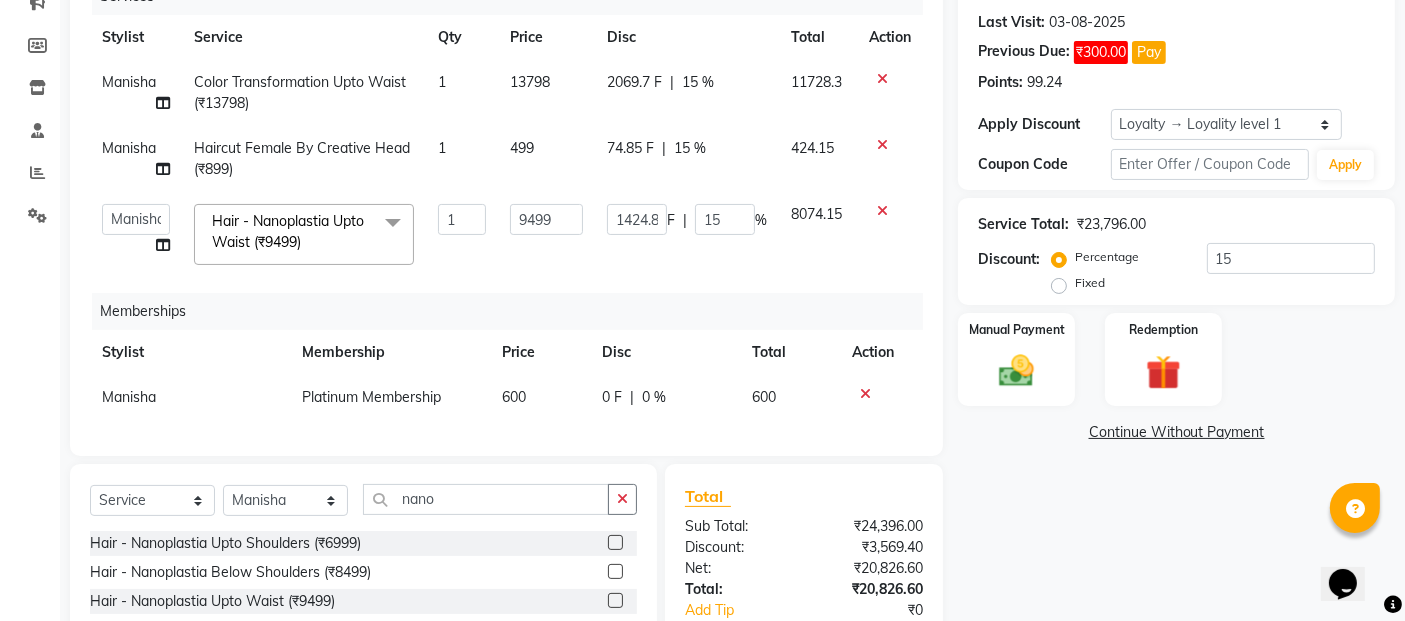 scroll, scrollTop: 265, scrollLeft: 0, axis: vertical 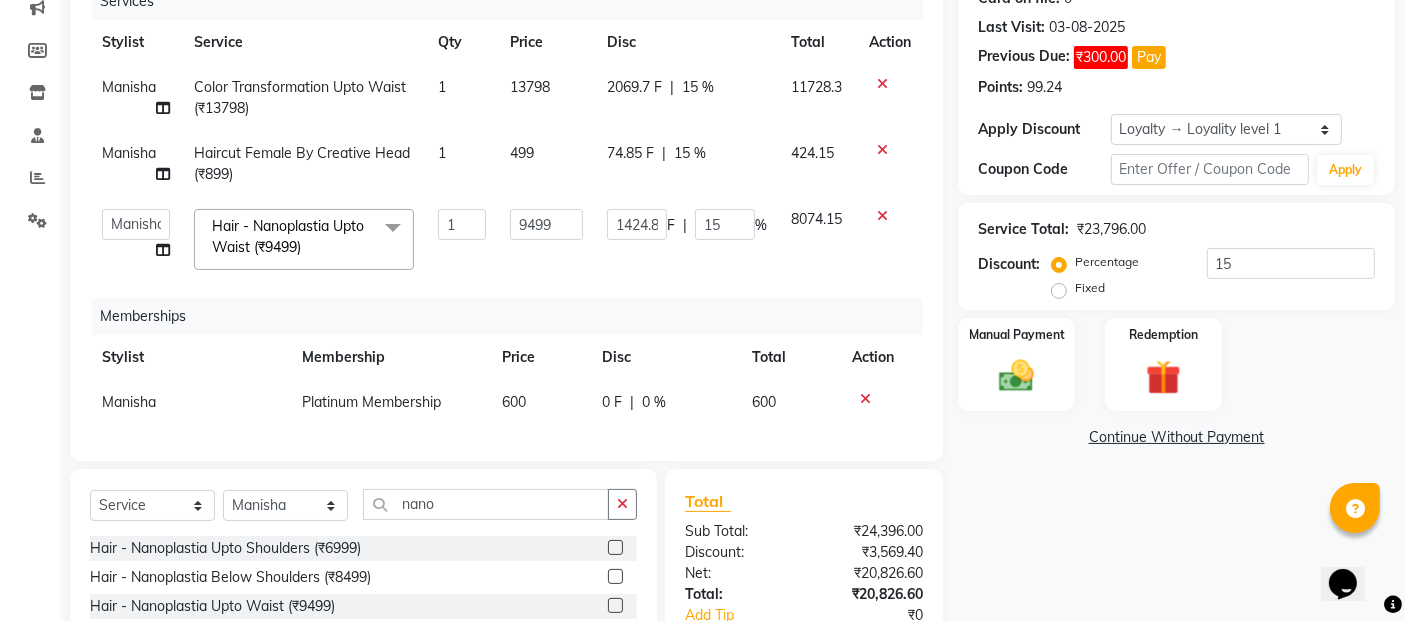 click 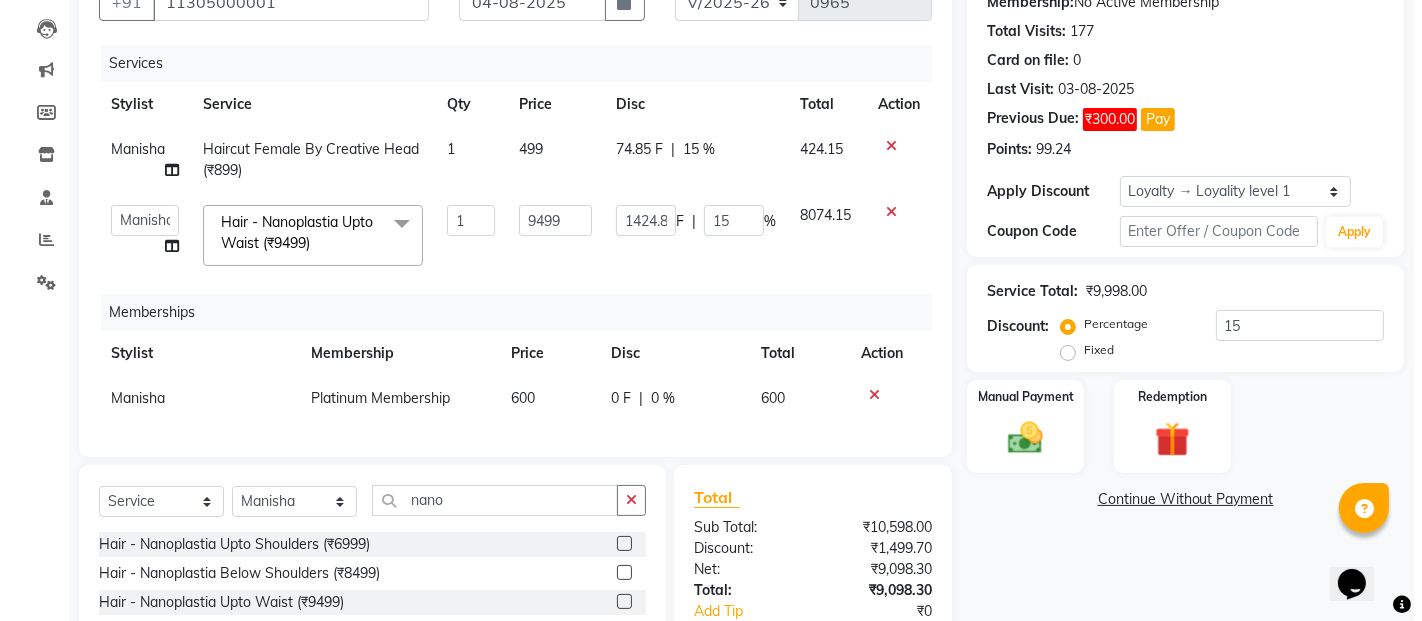scroll, scrollTop: 0, scrollLeft: 0, axis: both 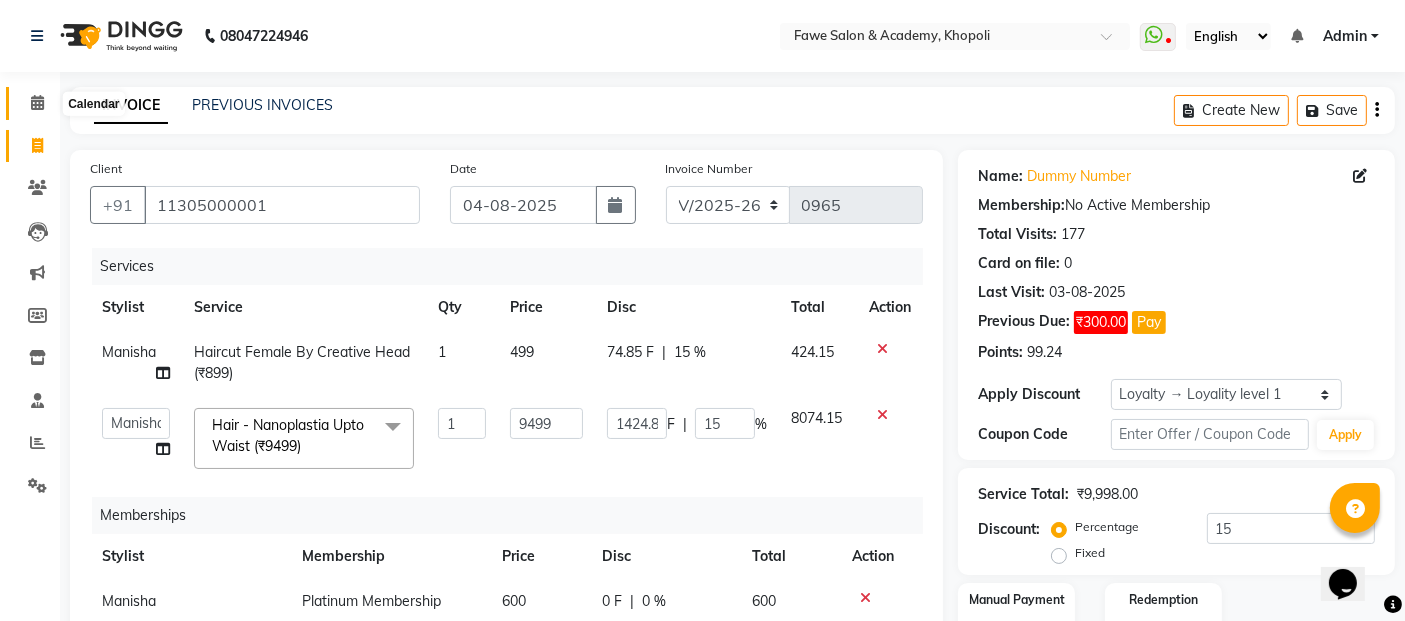 click 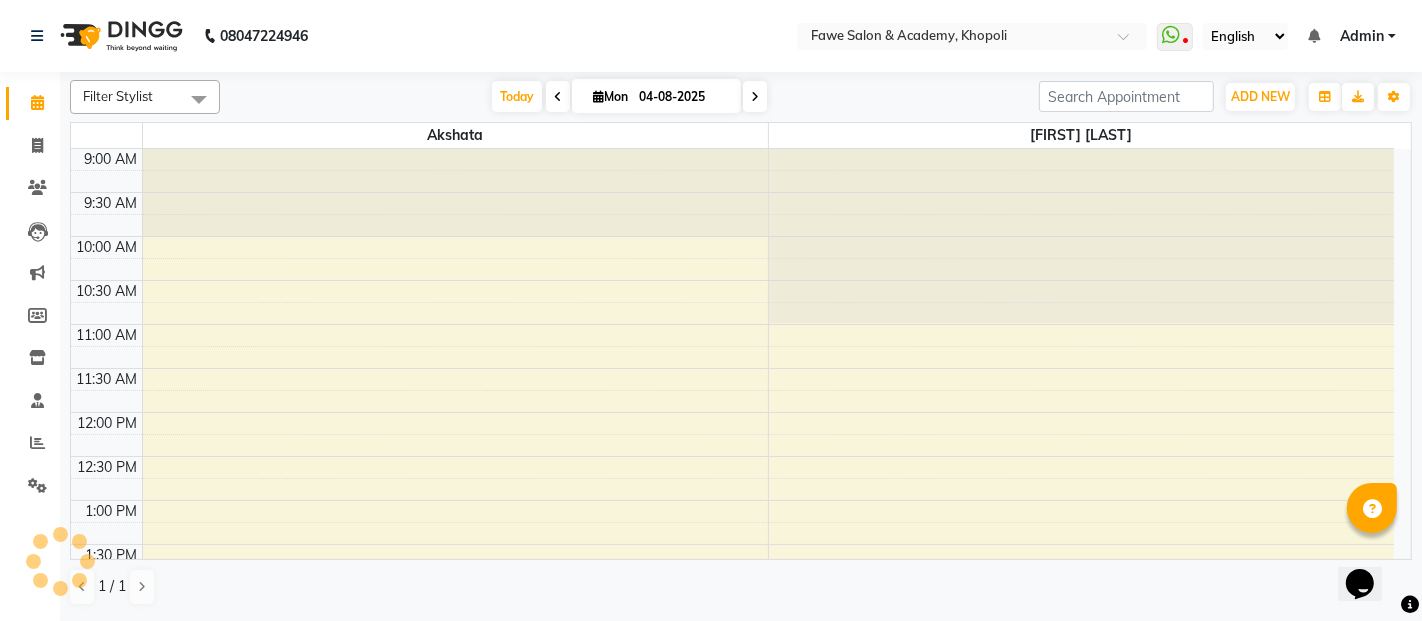 scroll, scrollTop: 0, scrollLeft: 0, axis: both 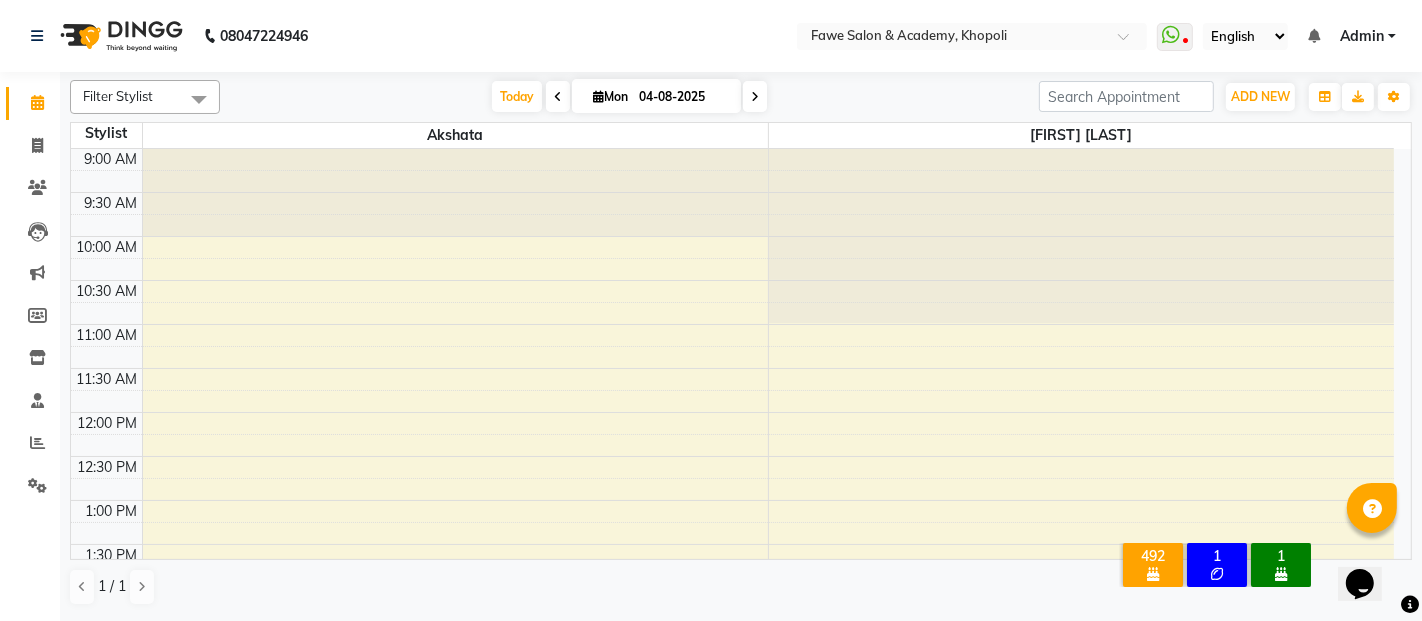 click at bounding box center (755, 97) 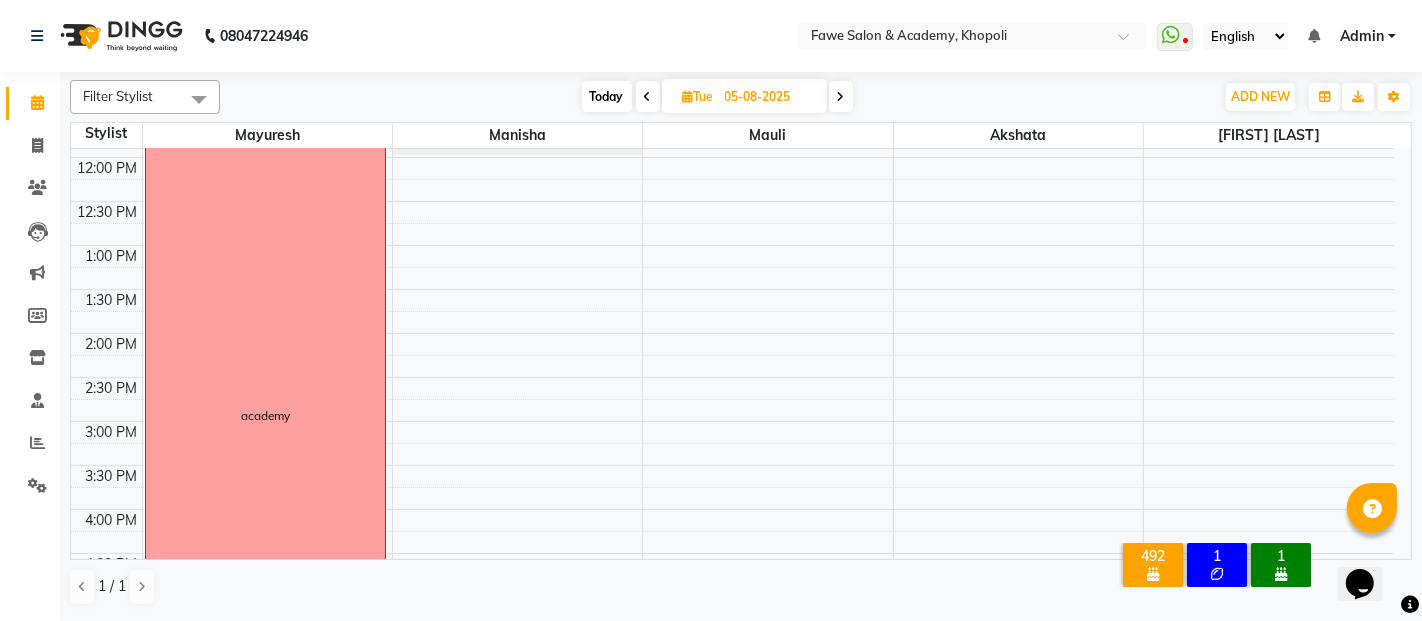 scroll, scrollTop: 252, scrollLeft: 0, axis: vertical 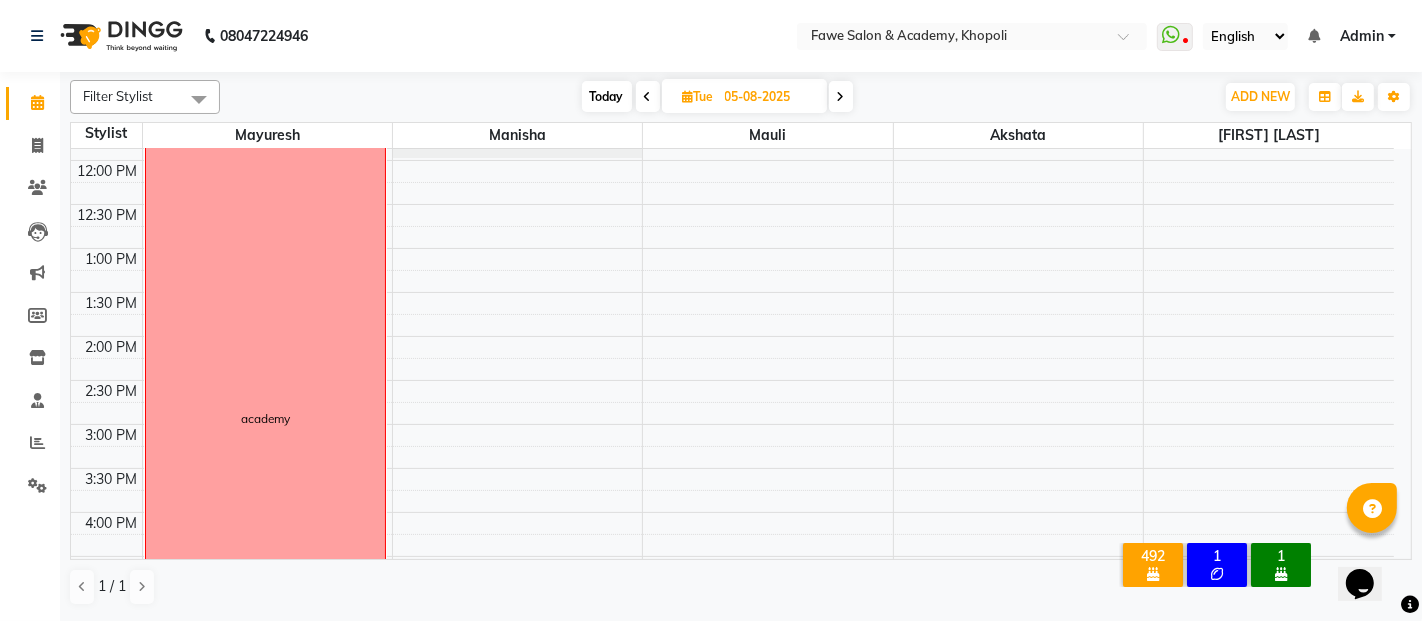 click on "9:00 AM 9:30 AM 10:00 AM 10:30 AM 11:00 AM 11:30 AM 12:00 PM 12:30 PM 1:00 PM 1:30 PM 2:00 PM 2:30 PM 3:00 PM 3:30 PM 4:00 PM 4:30 PM 5:00 PM 5:30 PM 6:00 PM 6:30 PM 7:00 PM 7:30 PM 8:00 PM 8:30 PM 9:00 PM 9:30 PM 10:00 PM 10:30 PM academy" at bounding box center (732, 512) 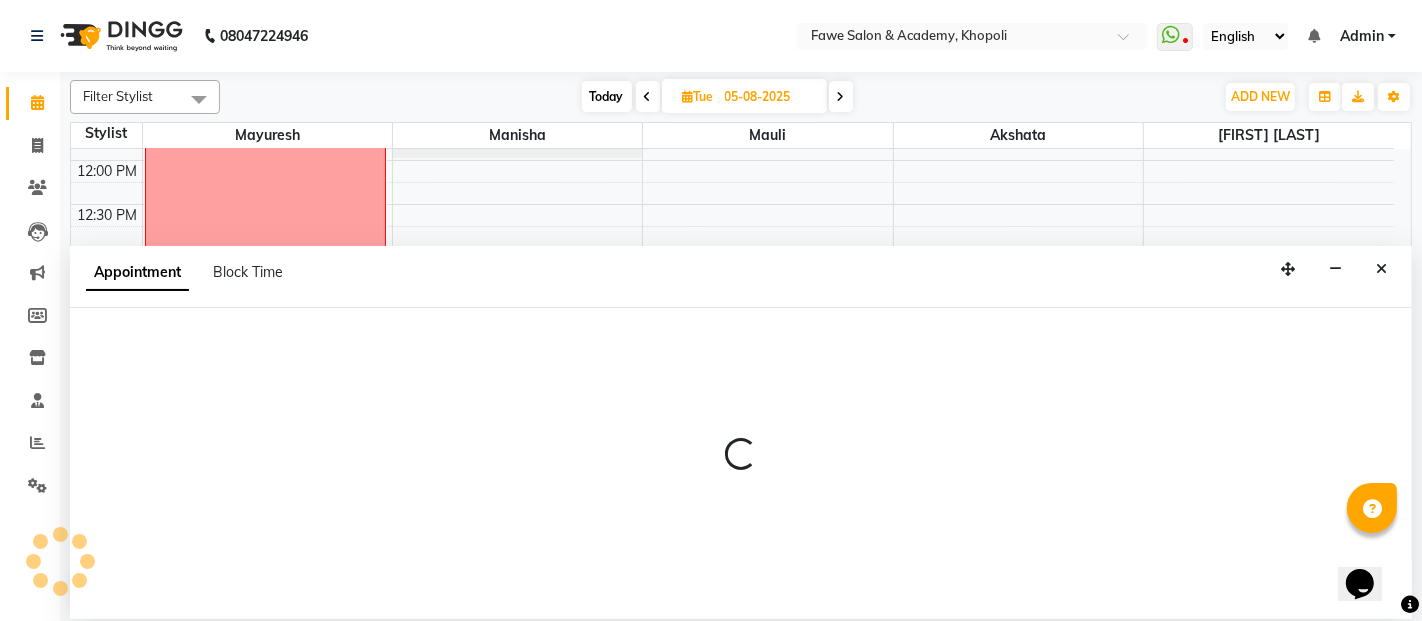 select on "41191" 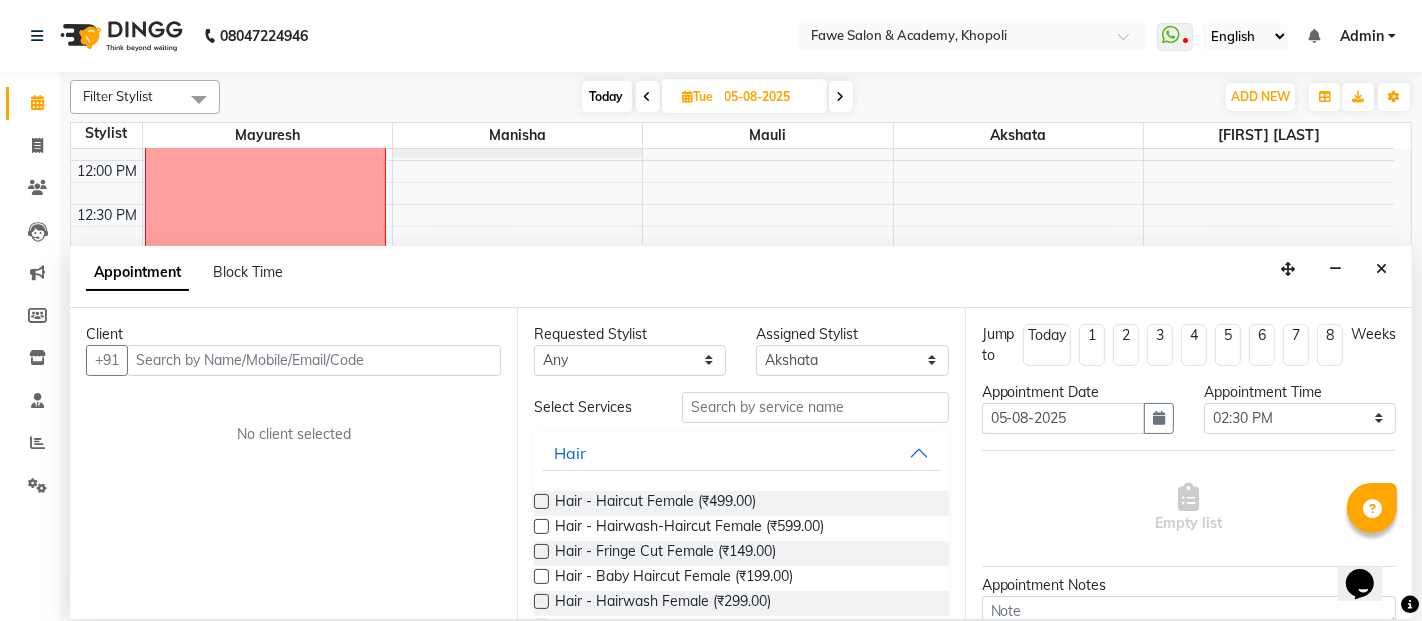 click at bounding box center (314, 360) 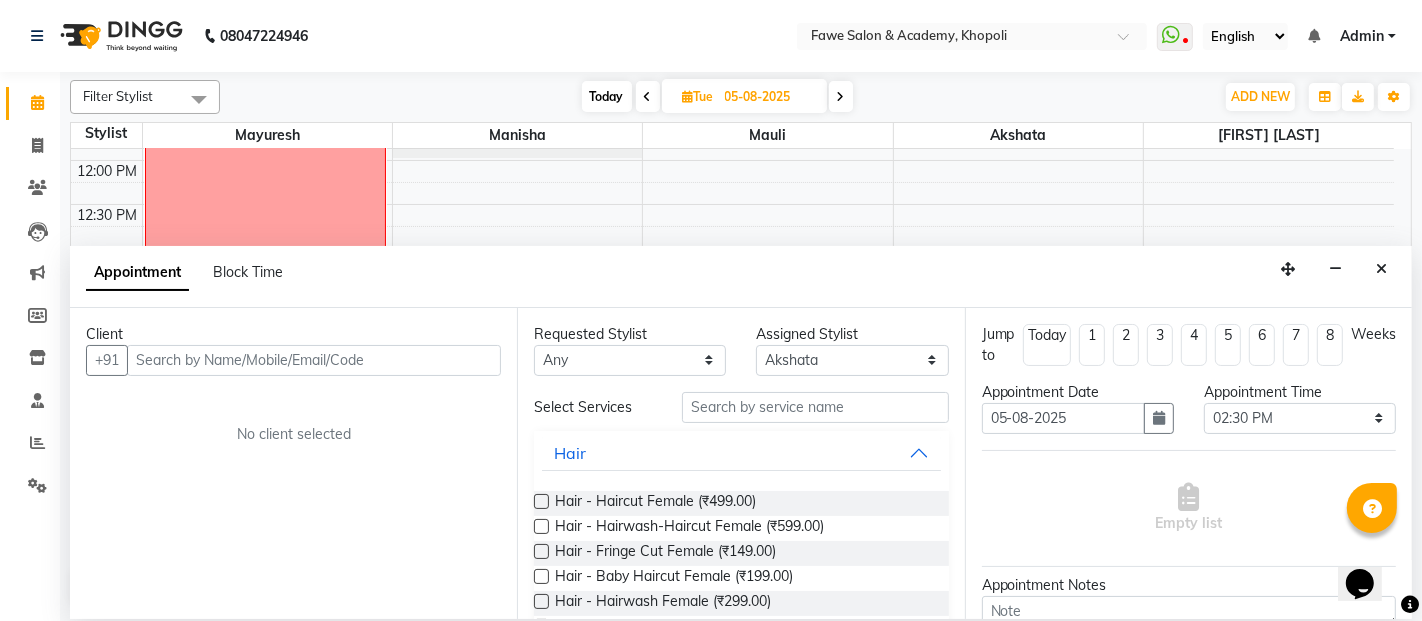 click at bounding box center [314, 360] 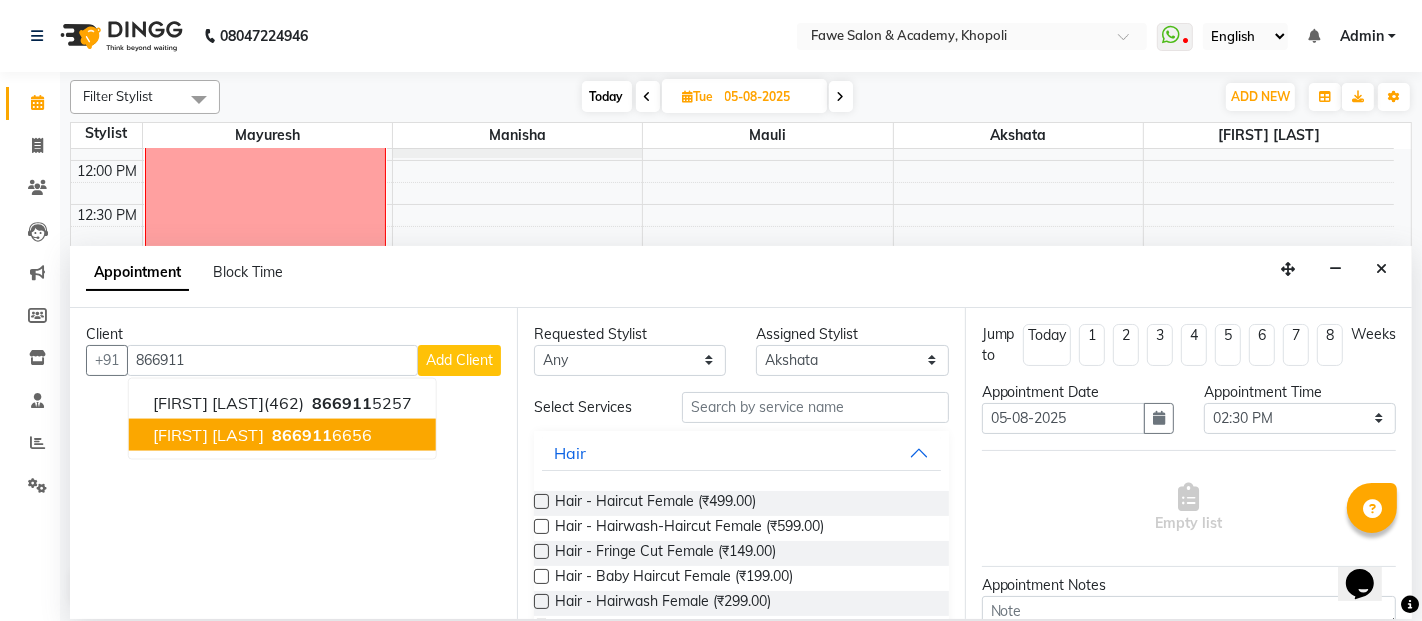 click on "[FIRST] [LAST] [NUMBER]" at bounding box center (282, 435) 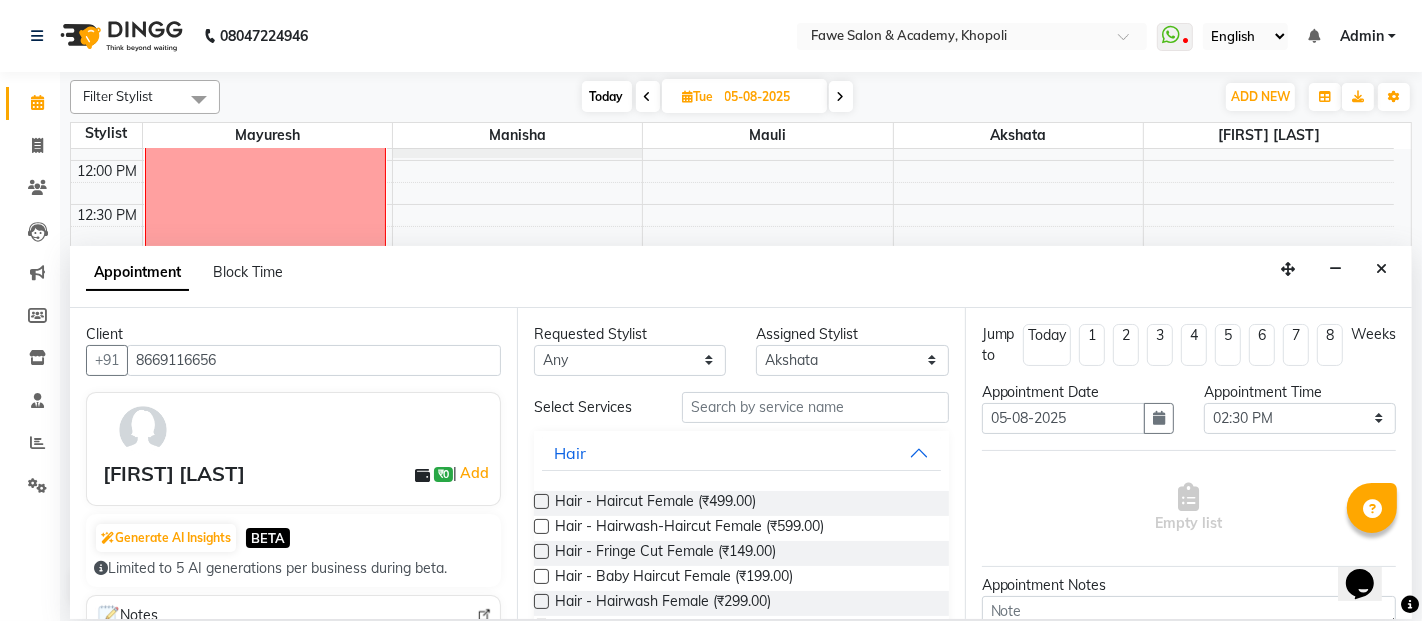 type on "8669116656" 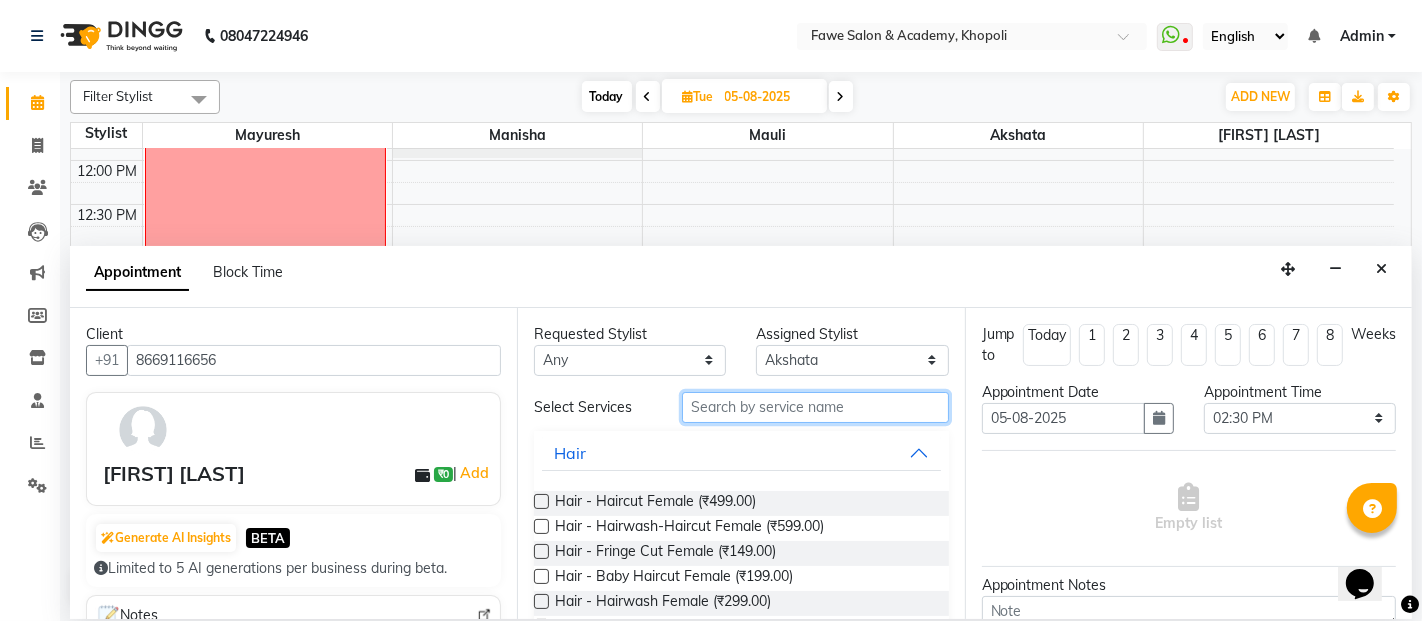 click at bounding box center (815, 407) 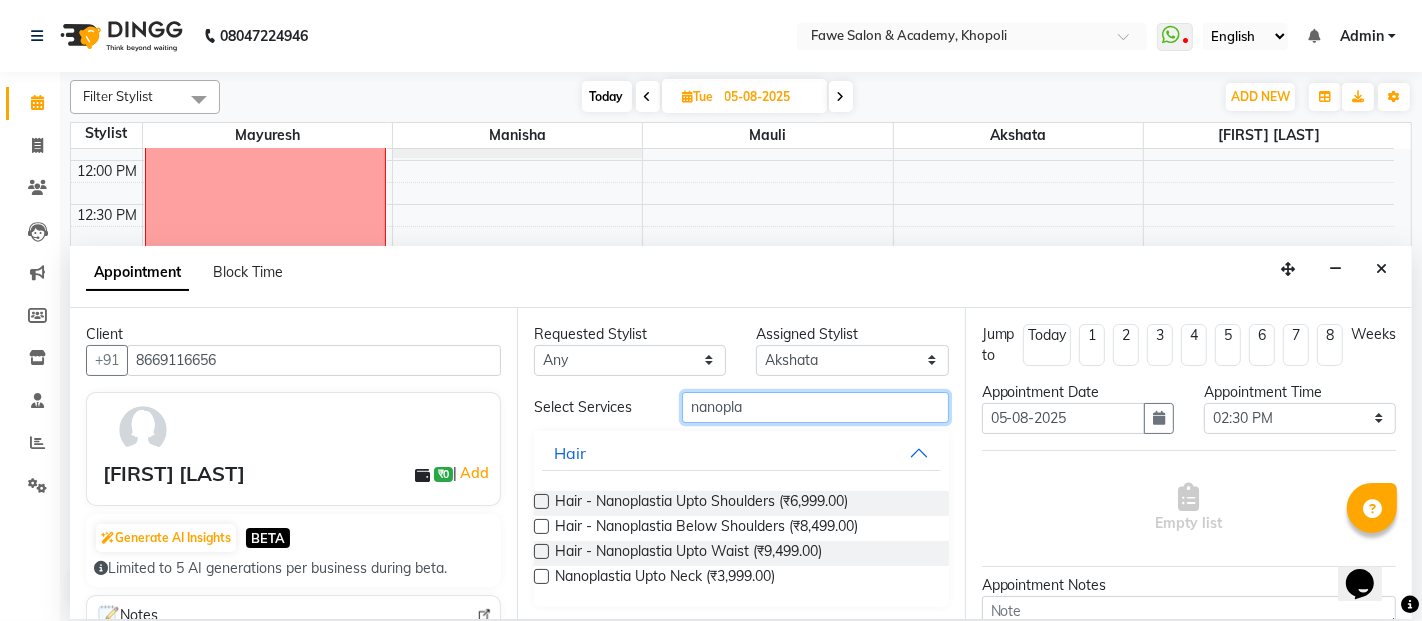 type on "nanopla" 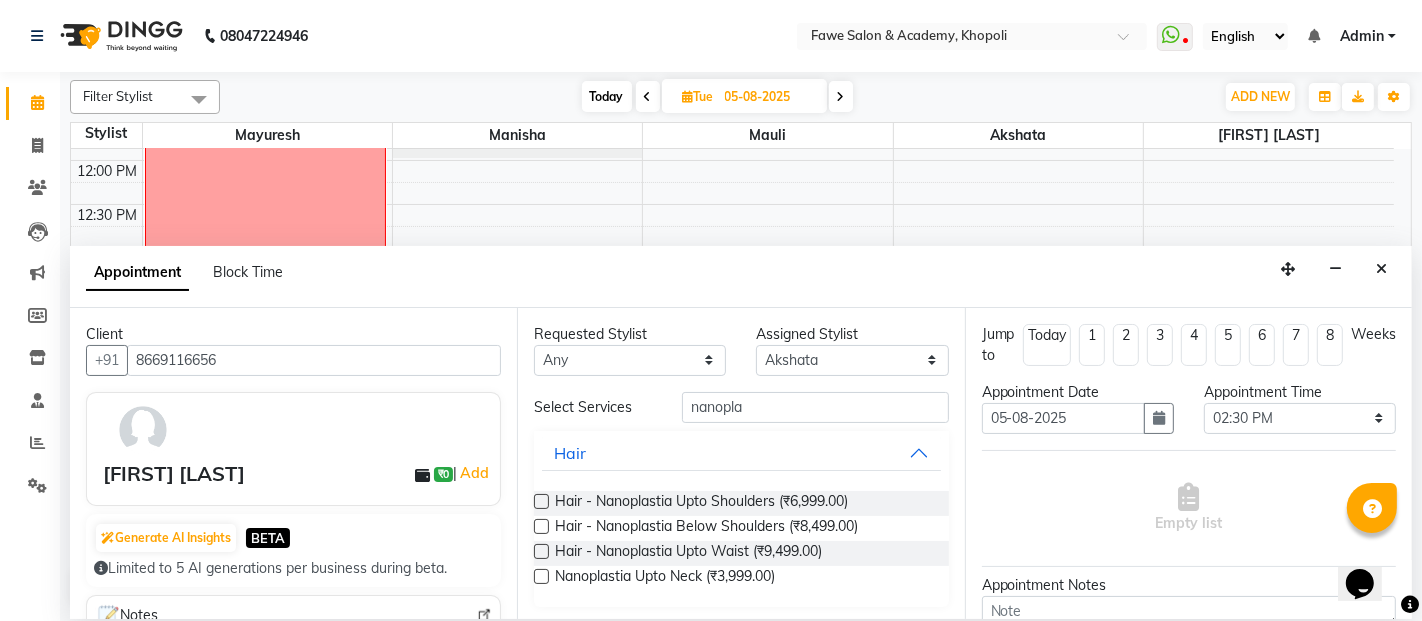 click at bounding box center (541, 551) 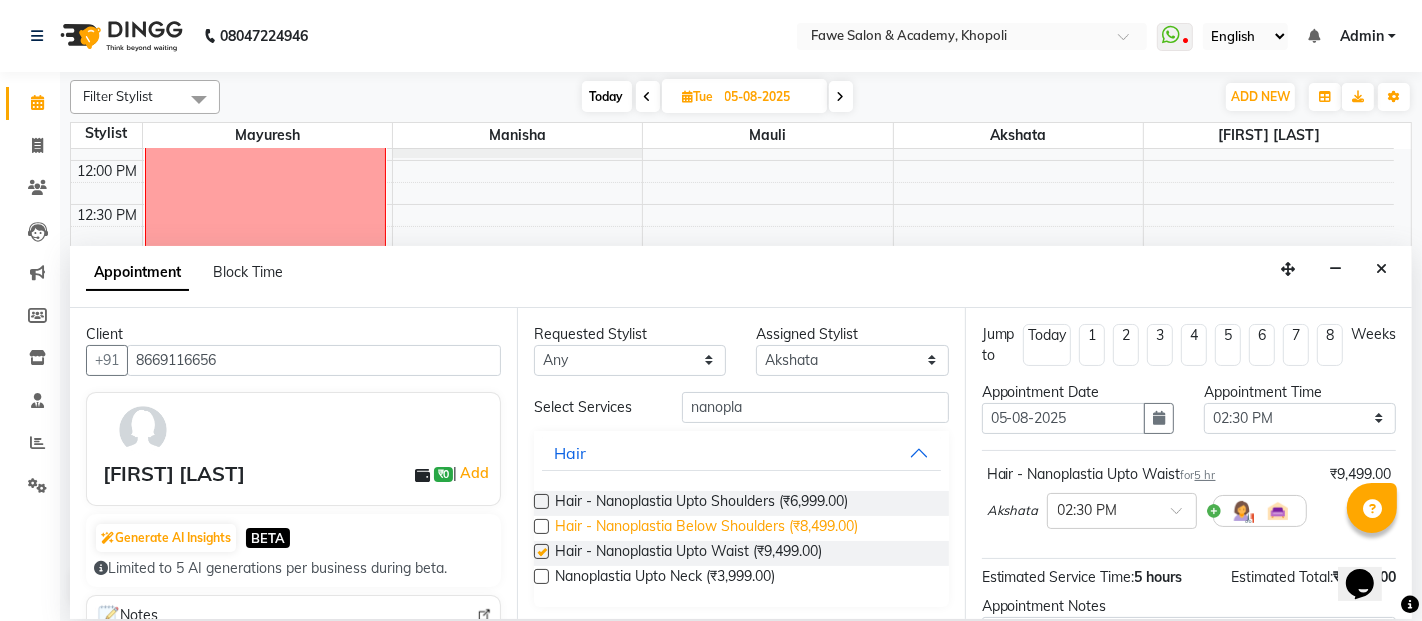 checkbox on "false" 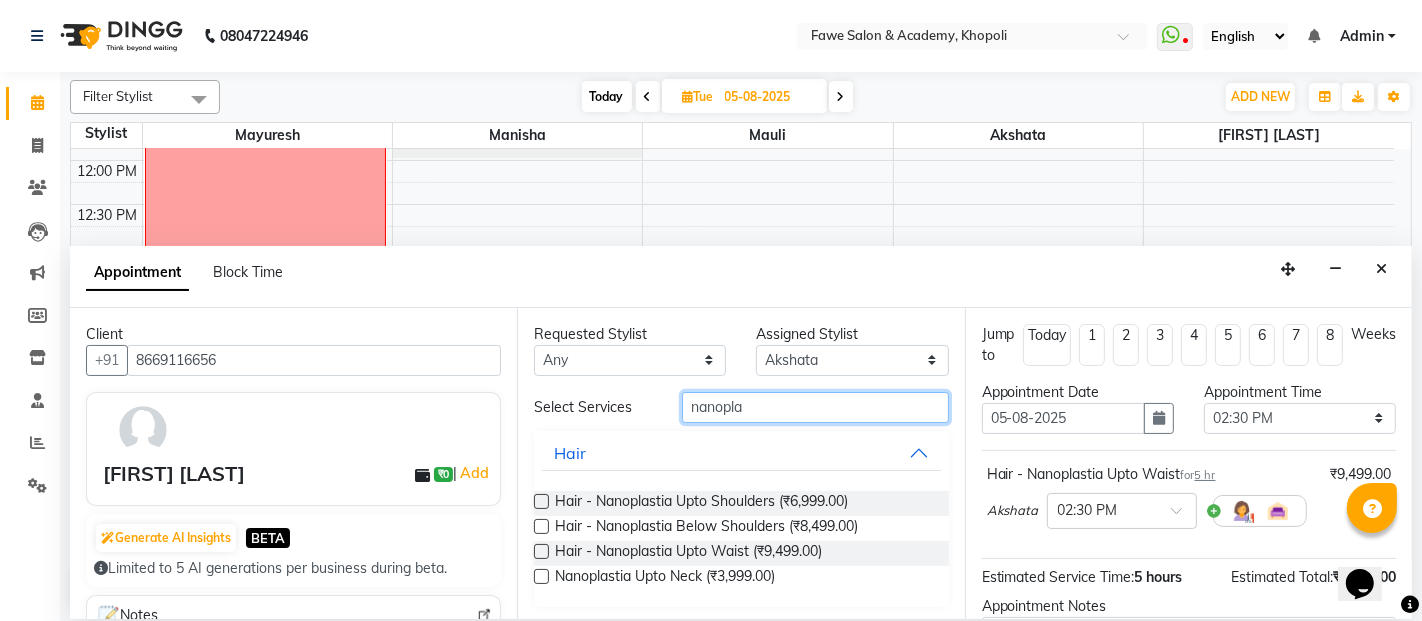 click on "nanopla" at bounding box center [815, 407] 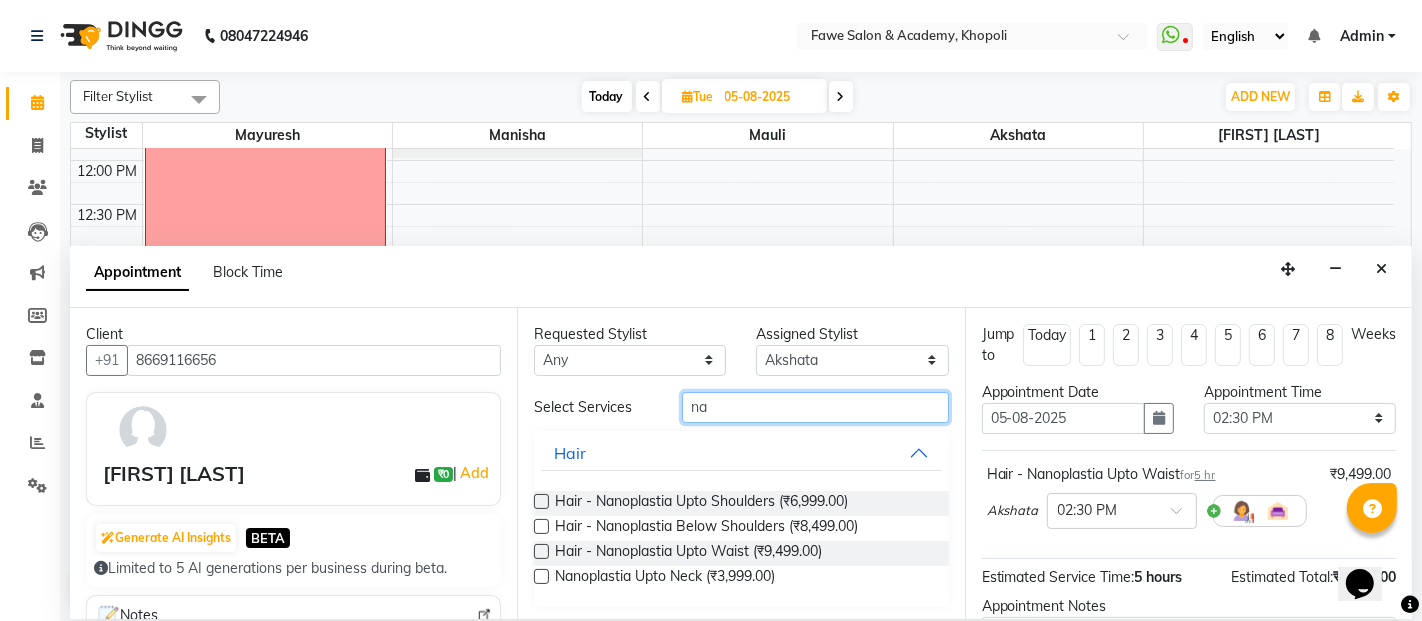 type on "n" 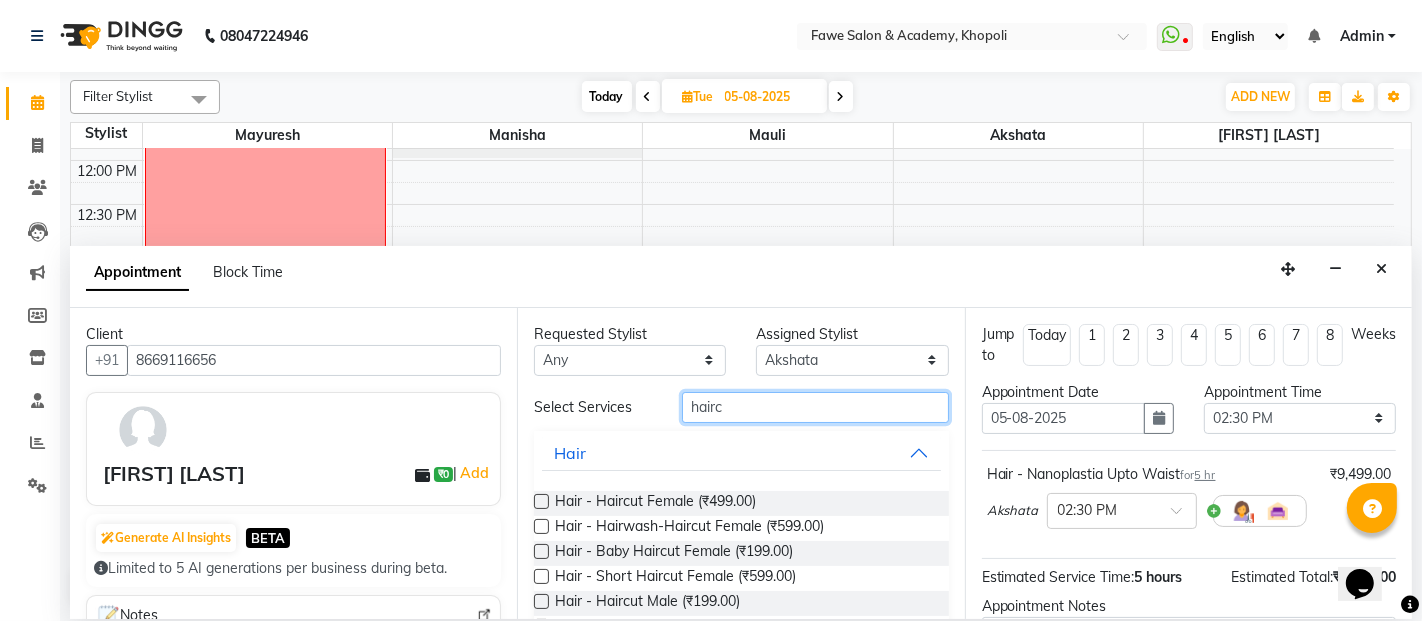type on "hairc" 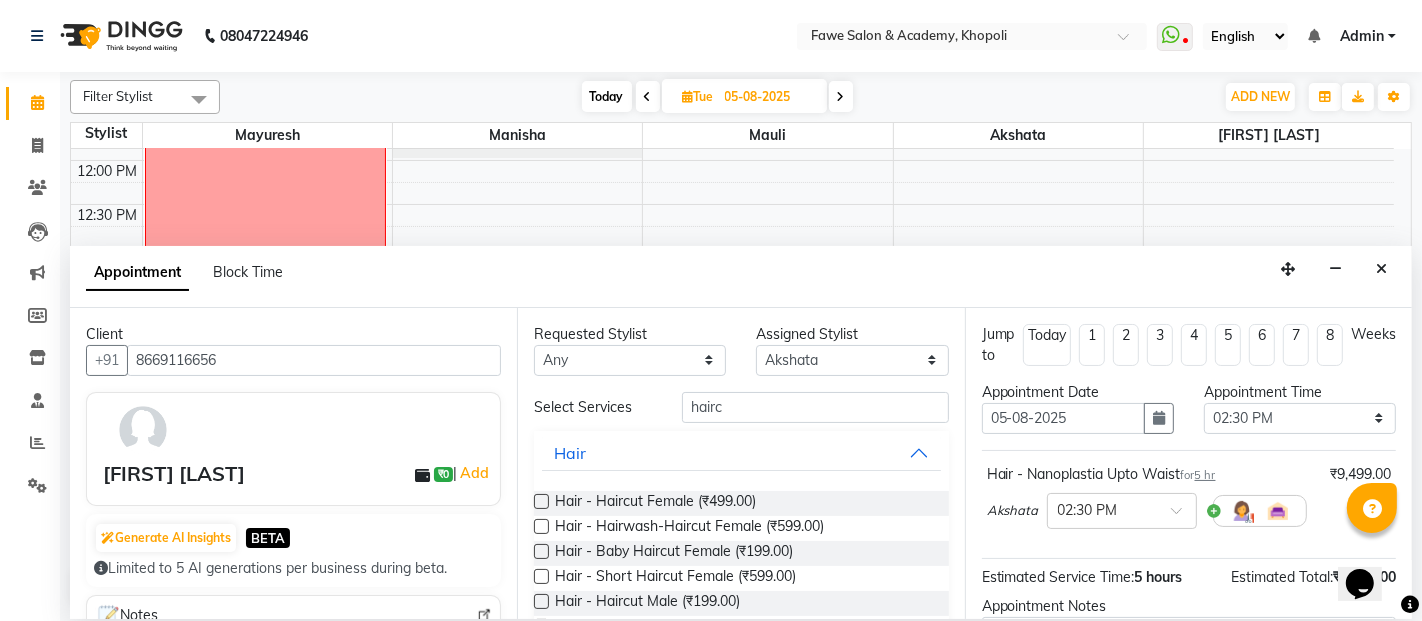 click at bounding box center [541, 501] 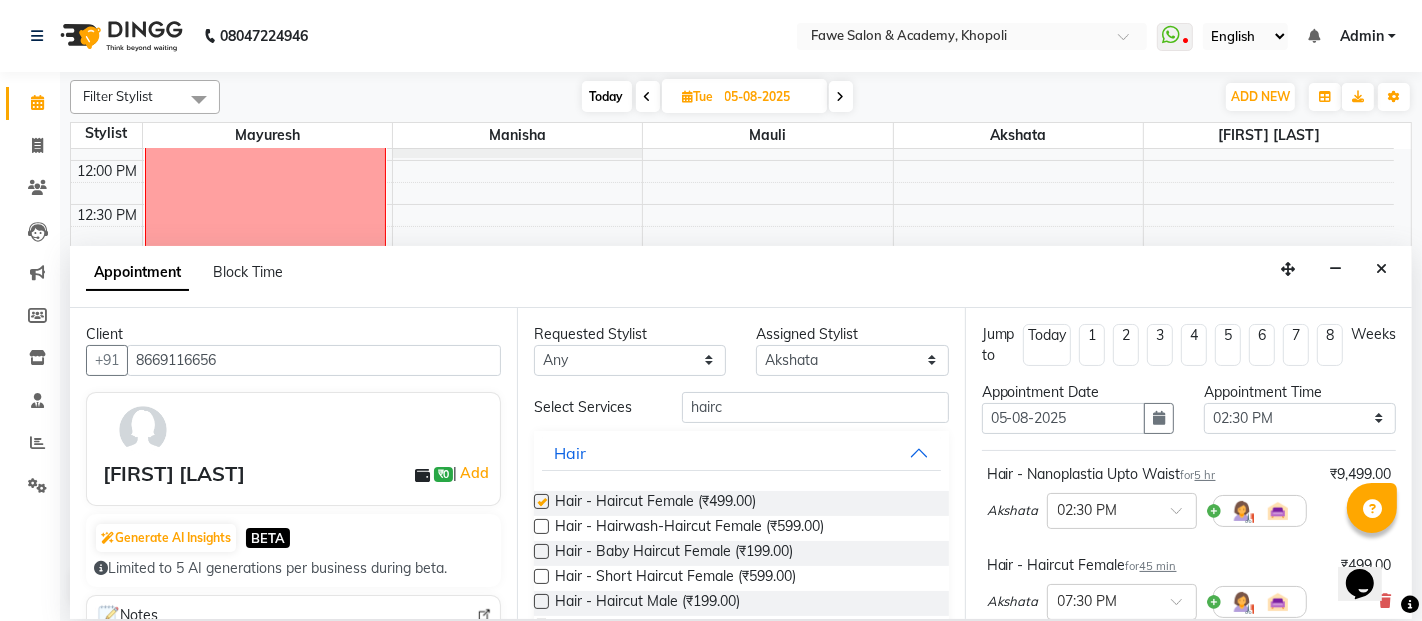 checkbox on "false" 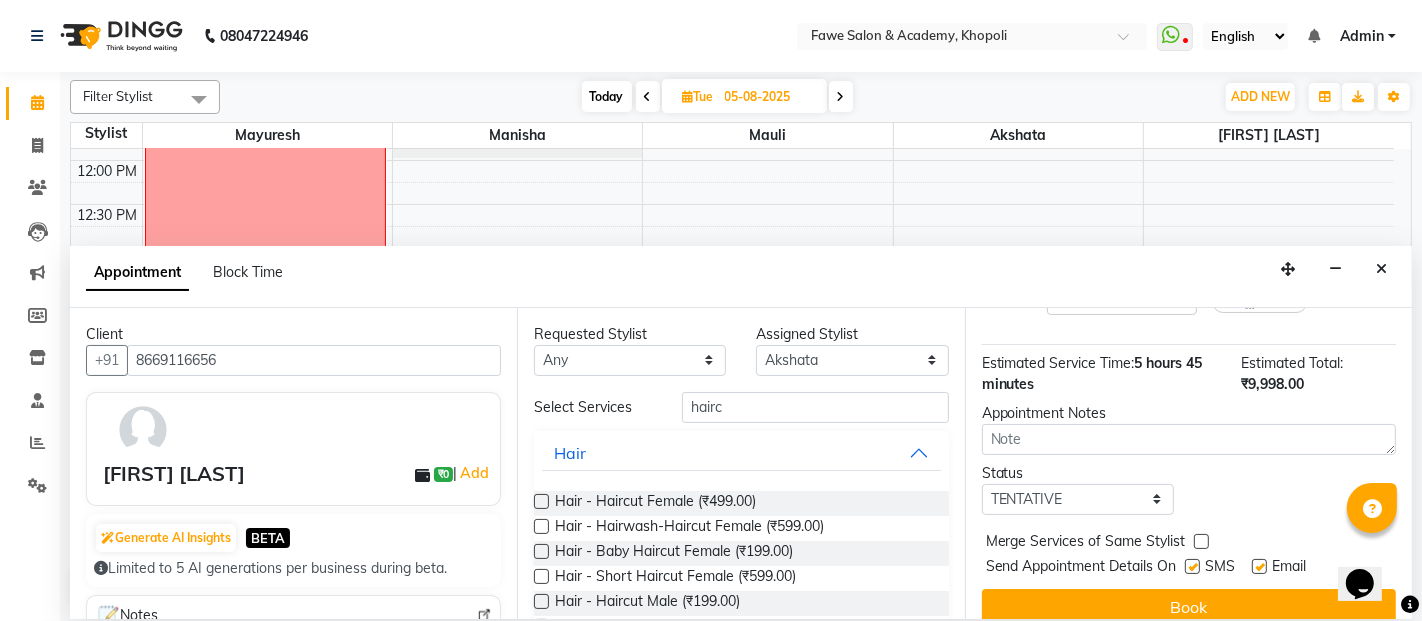 scroll, scrollTop: 326, scrollLeft: 0, axis: vertical 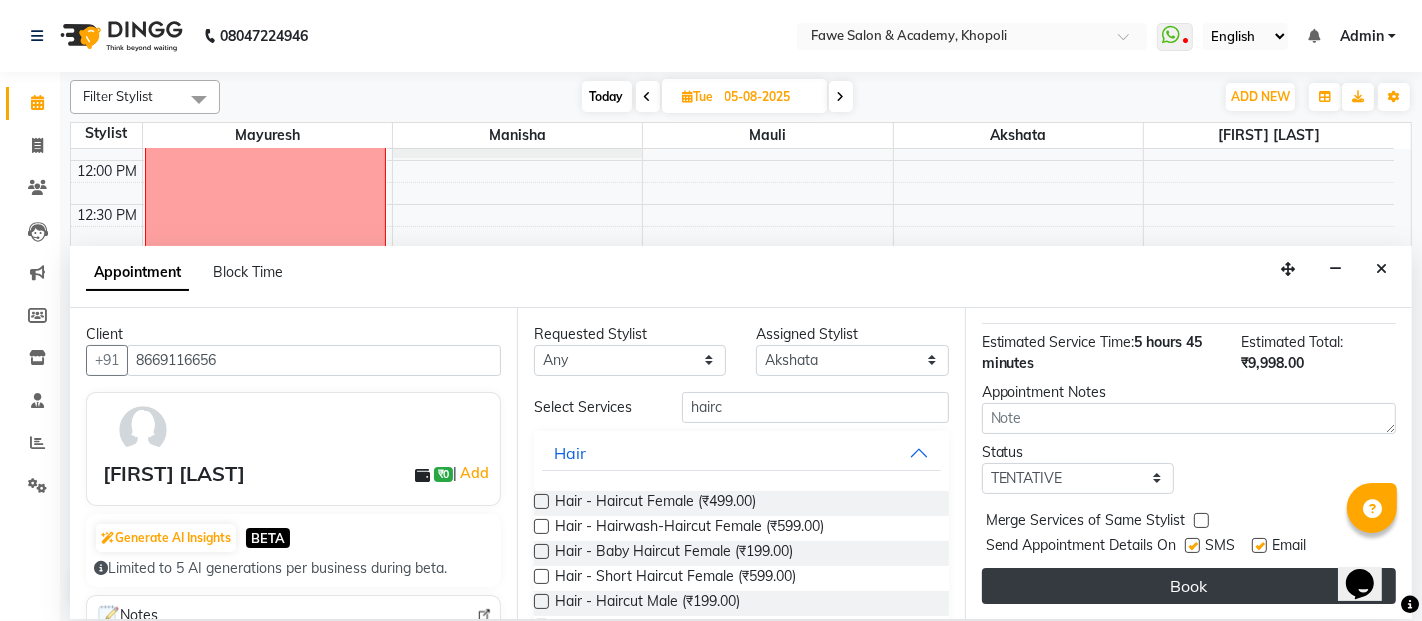 click on "Book" at bounding box center (1189, 586) 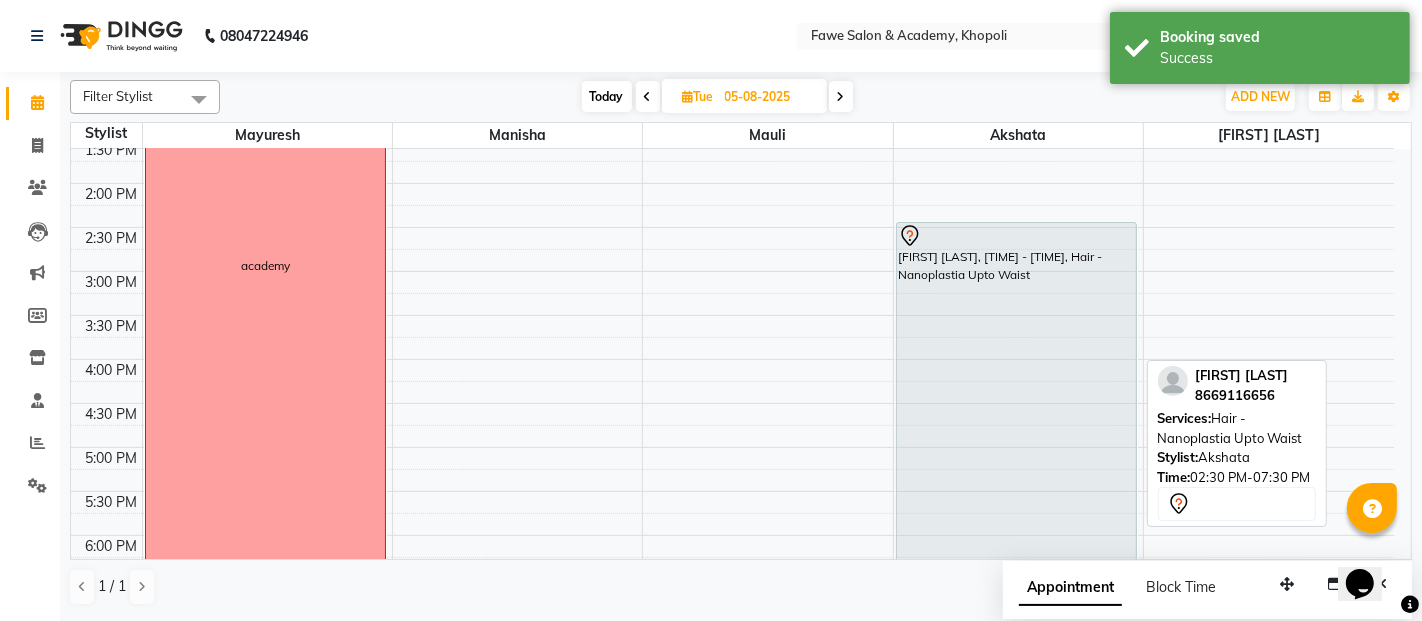 scroll, scrollTop: 388, scrollLeft: 0, axis: vertical 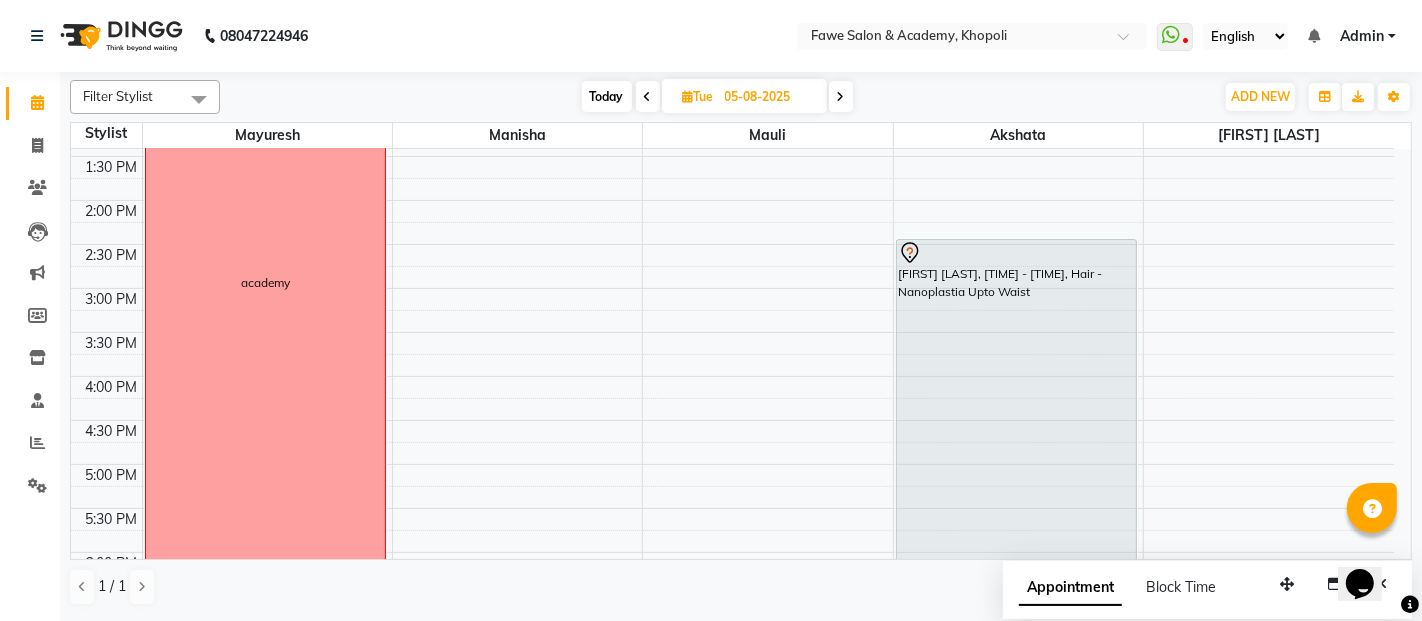 click on "Today" at bounding box center [607, 96] 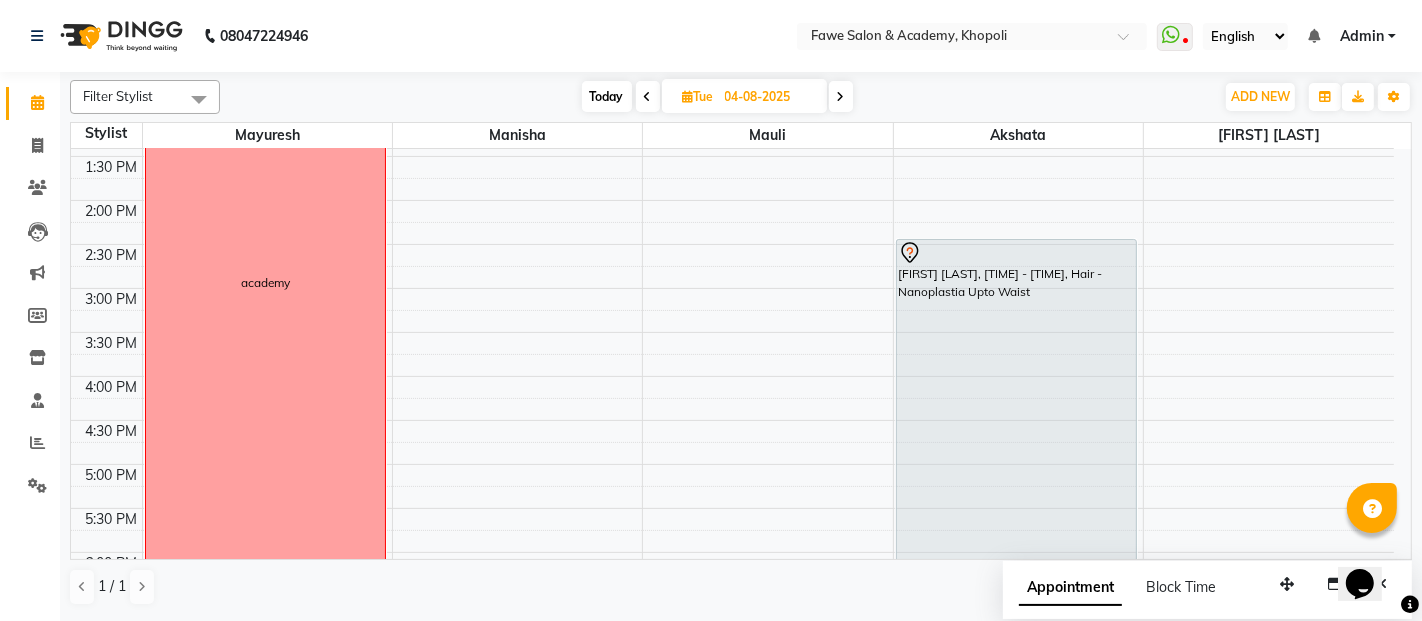 scroll, scrollTop: 632, scrollLeft: 0, axis: vertical 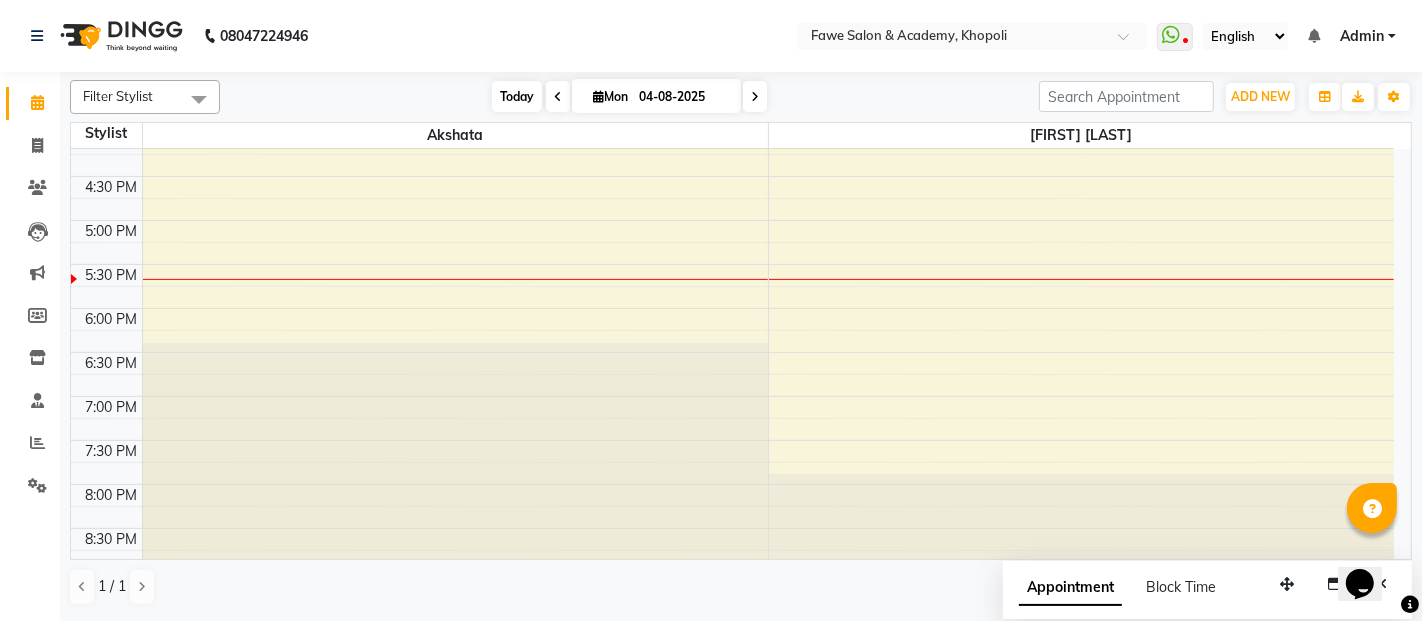 click on "Today" at bounding box center [517, 96] 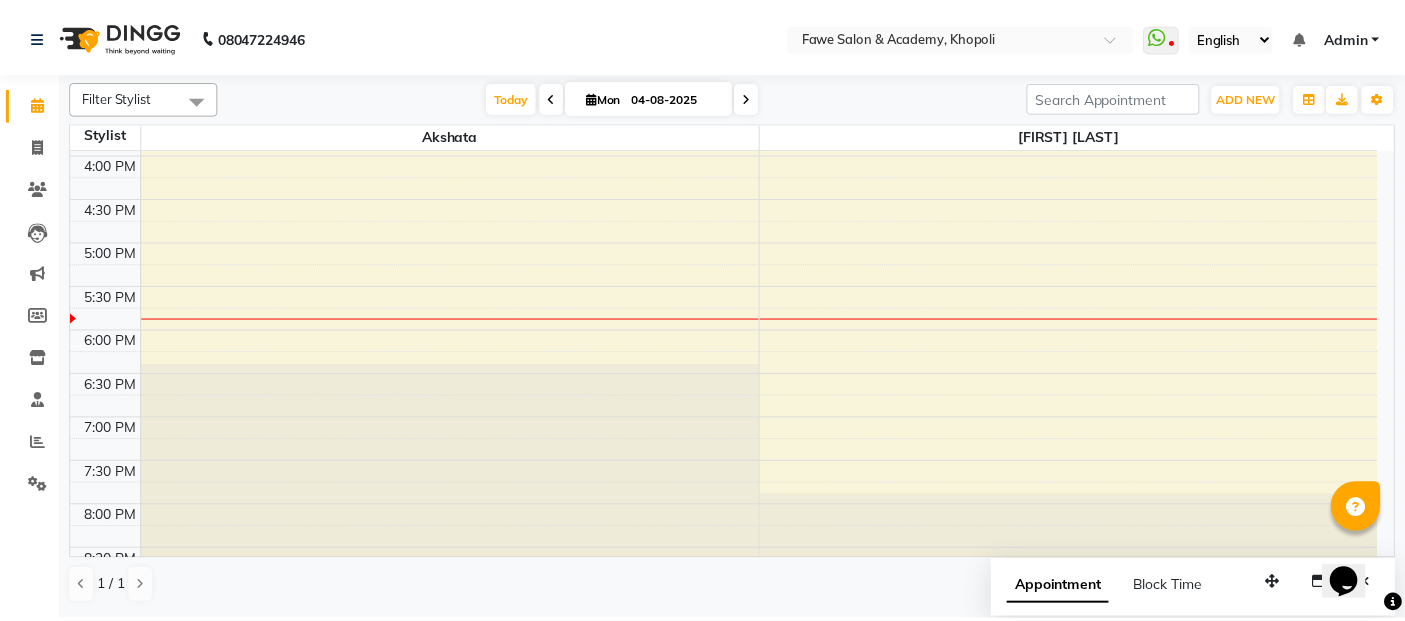scroll, scrollTop: 632, scrollLeft: 0, axis: vertical 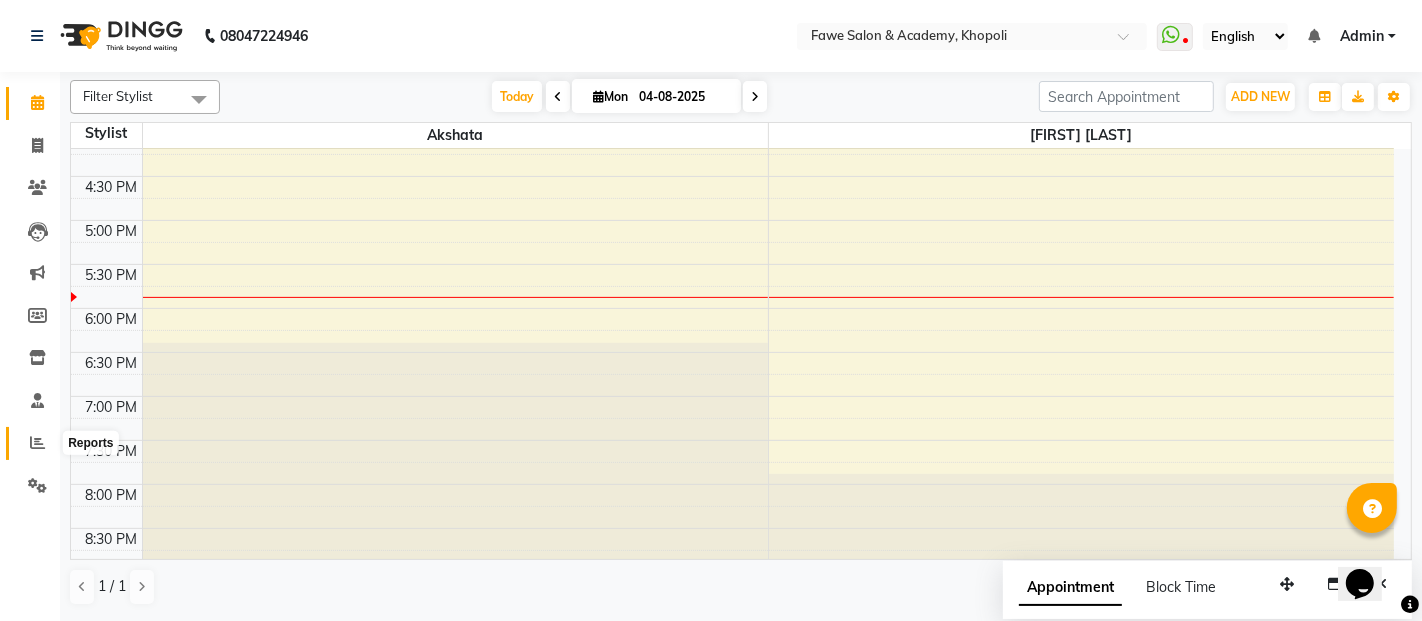 click 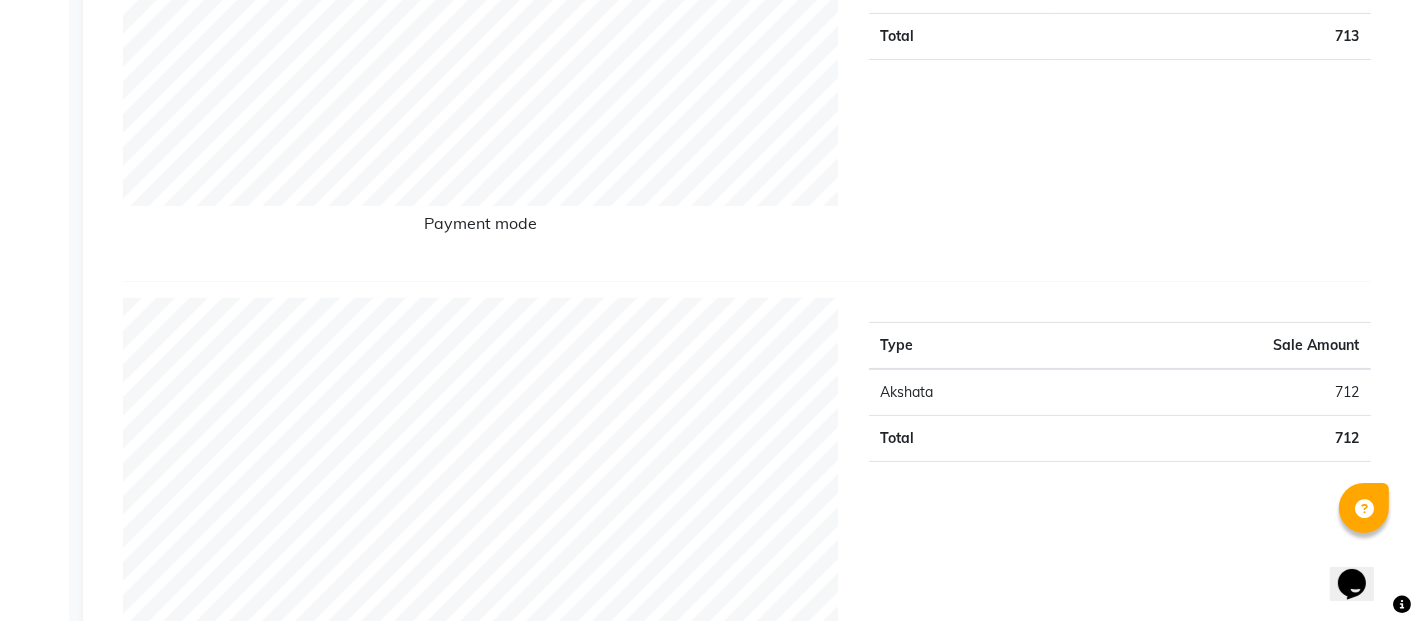 scroll, scrollTop: 0, scrollLeft: 0, axis: both 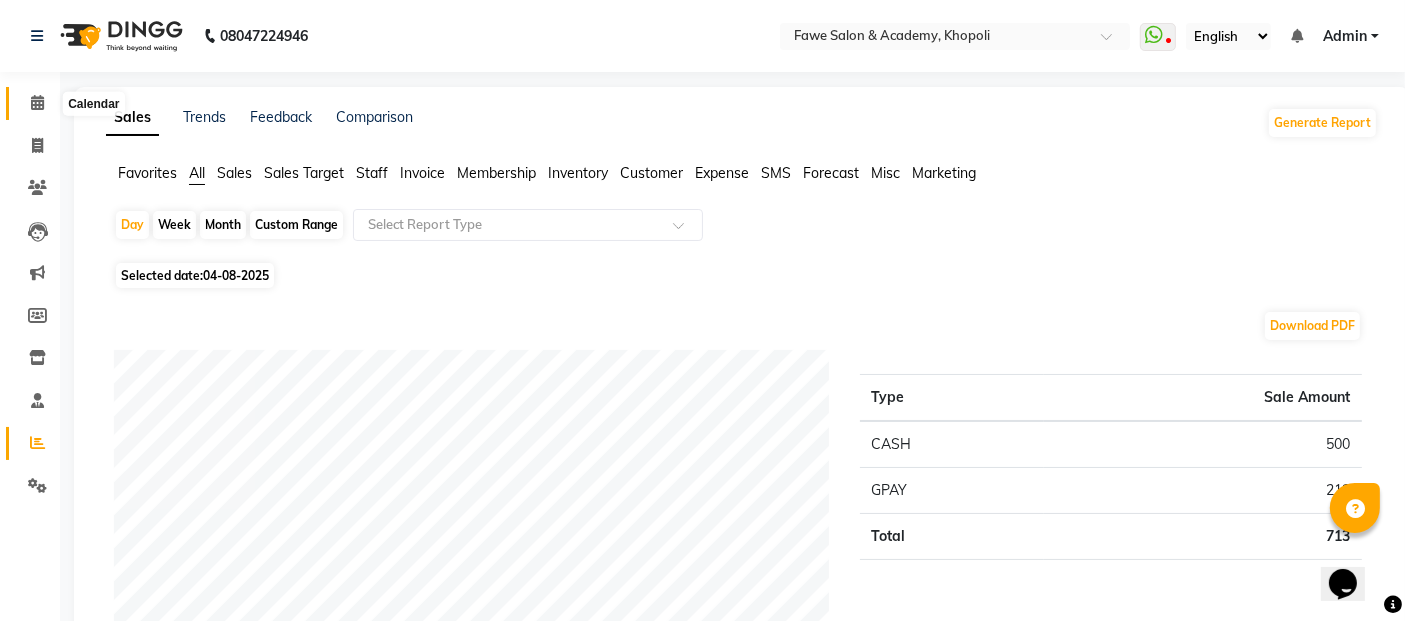 click 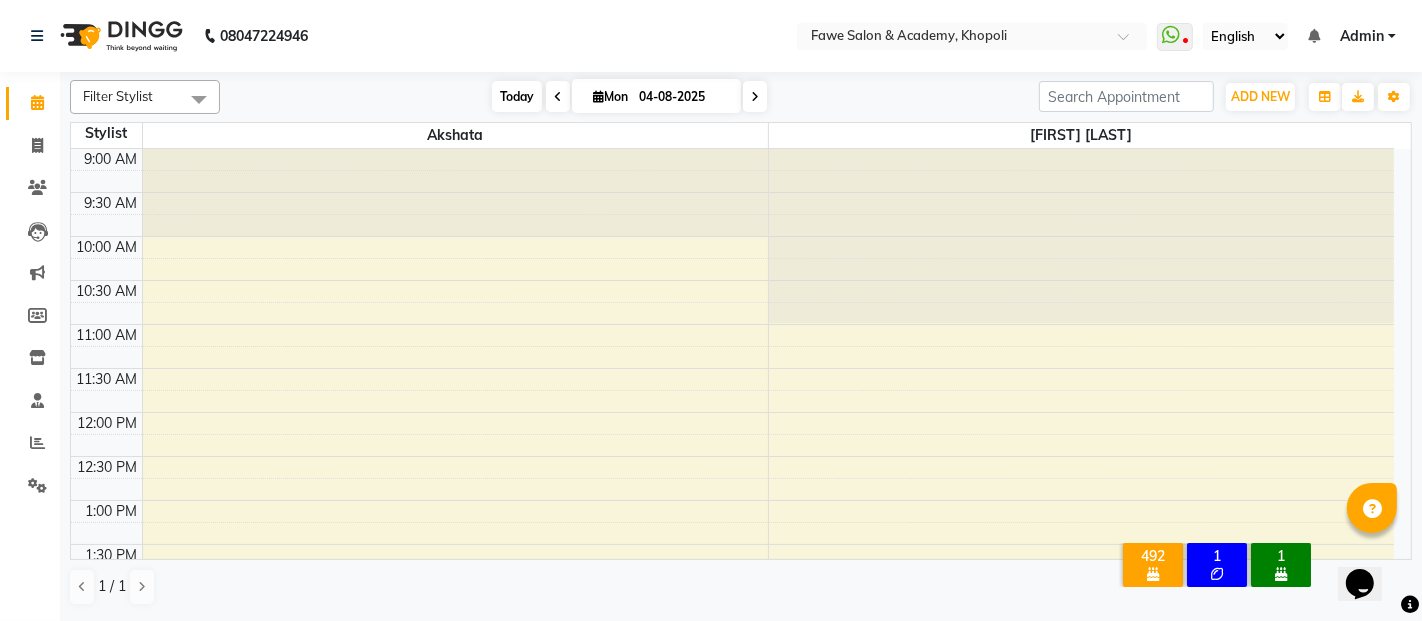 click on "Today" at bounding box center [517, 96] 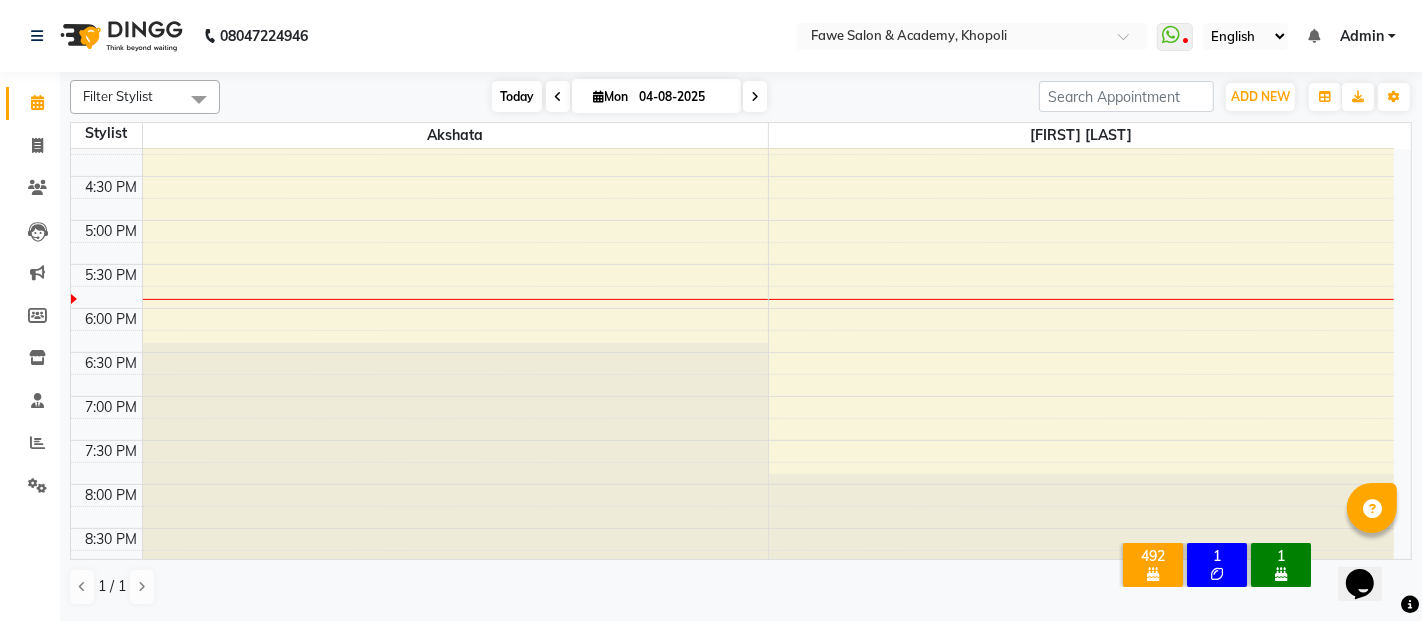 click on "Today" at bounding box center [517, 96] 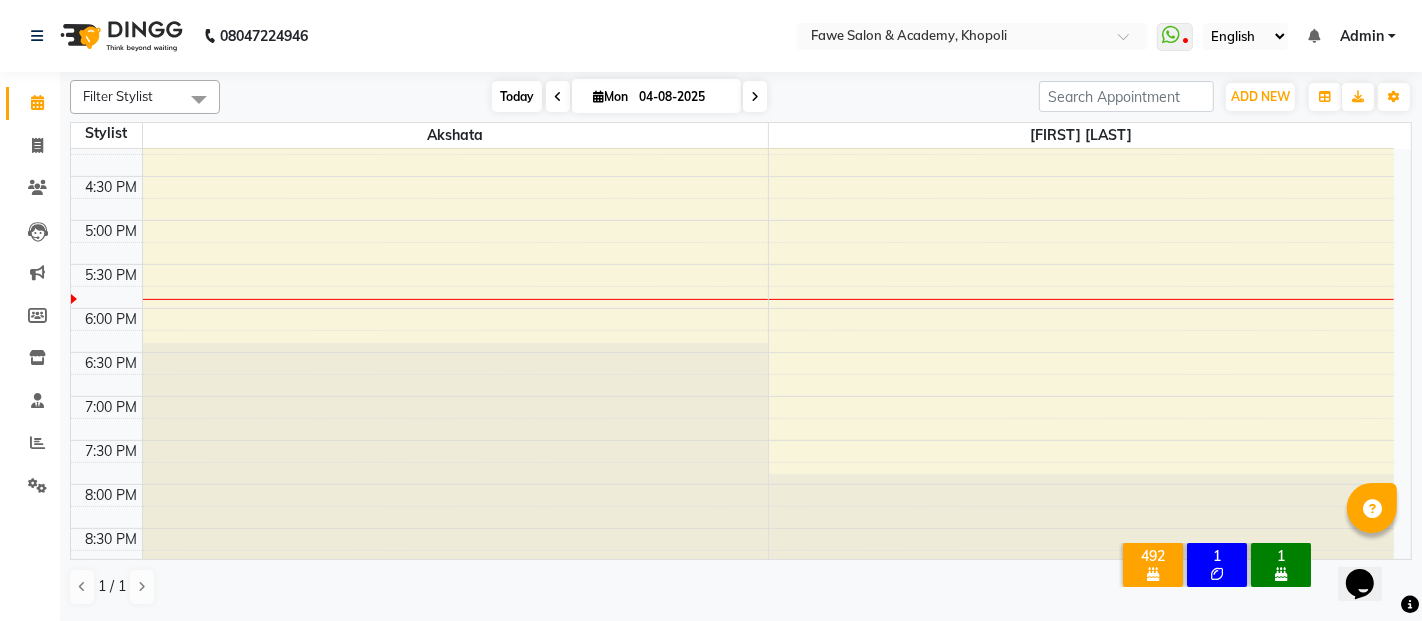click on "Today" at bounding box center (517, 96) 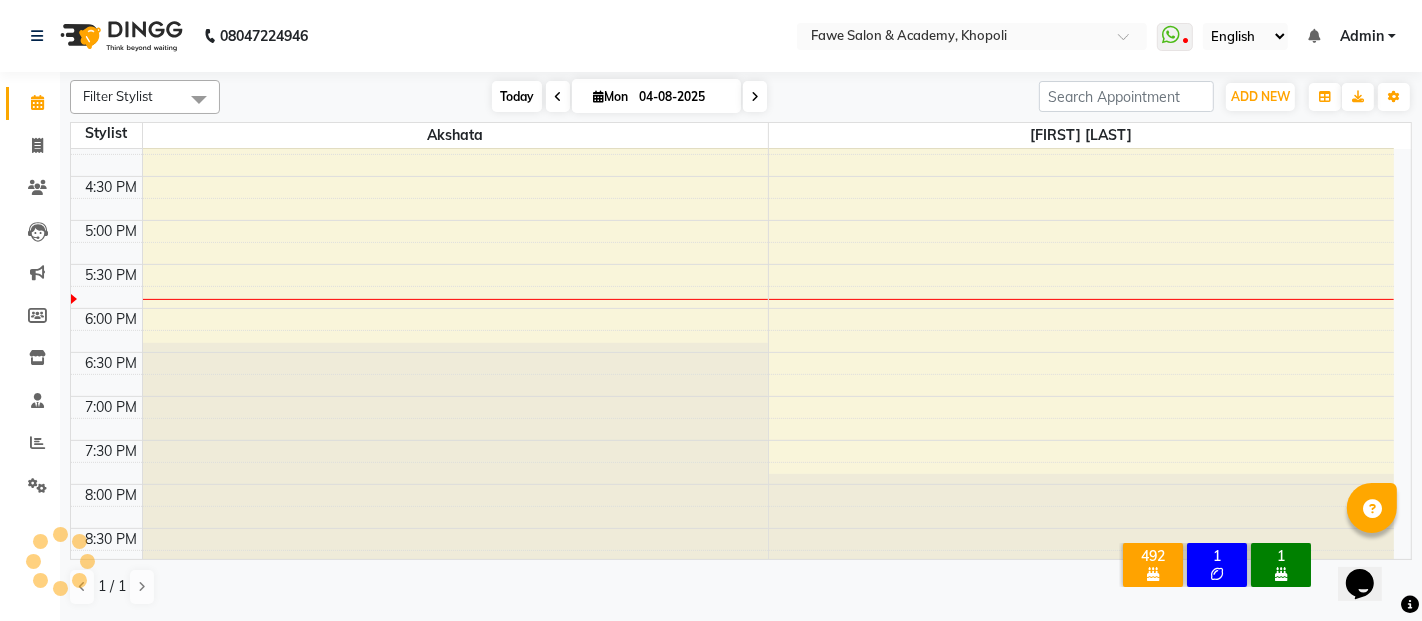 scroll, scrollTop: 632, scrollLeft: 0, axis: vertical 